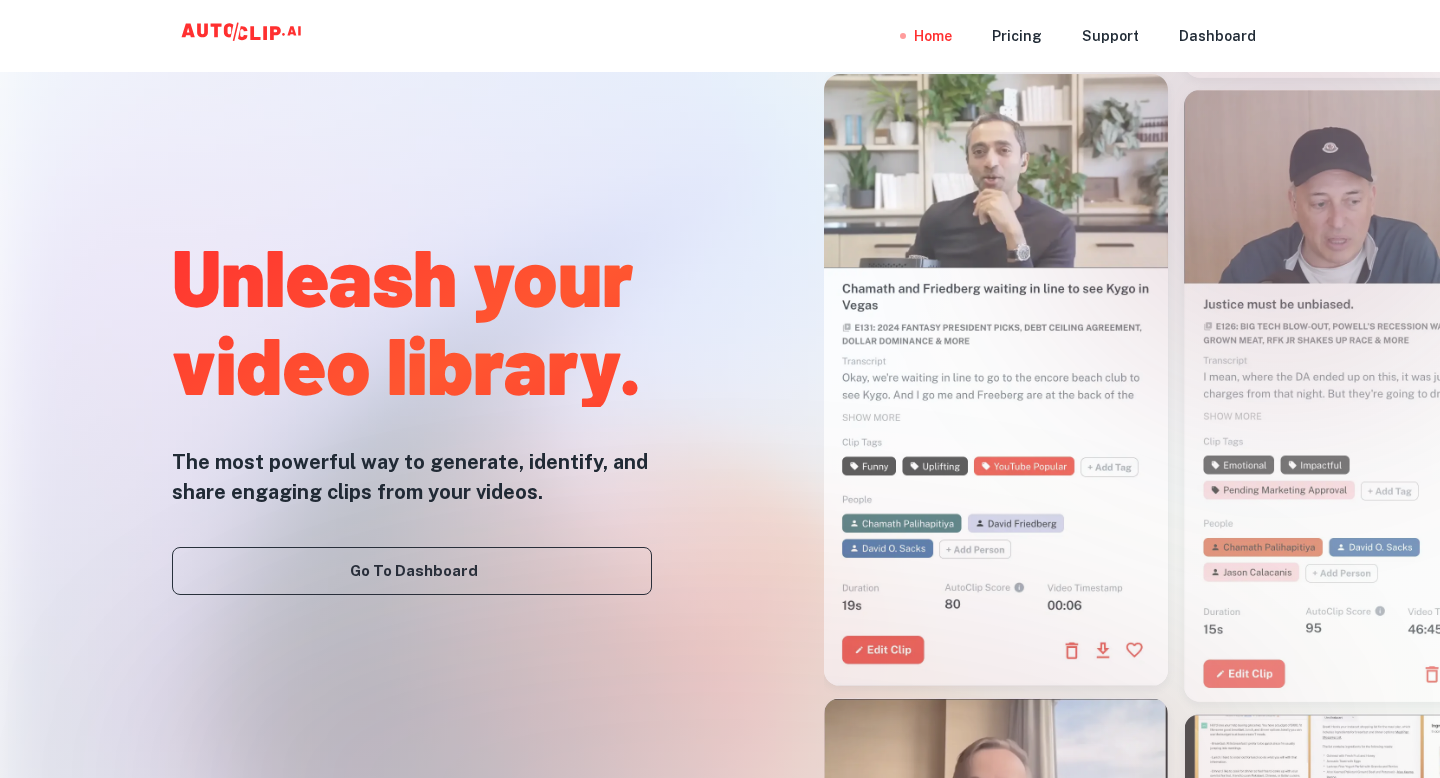 scroll, scrollTop: 0, scrollLeft: 0, axis: both 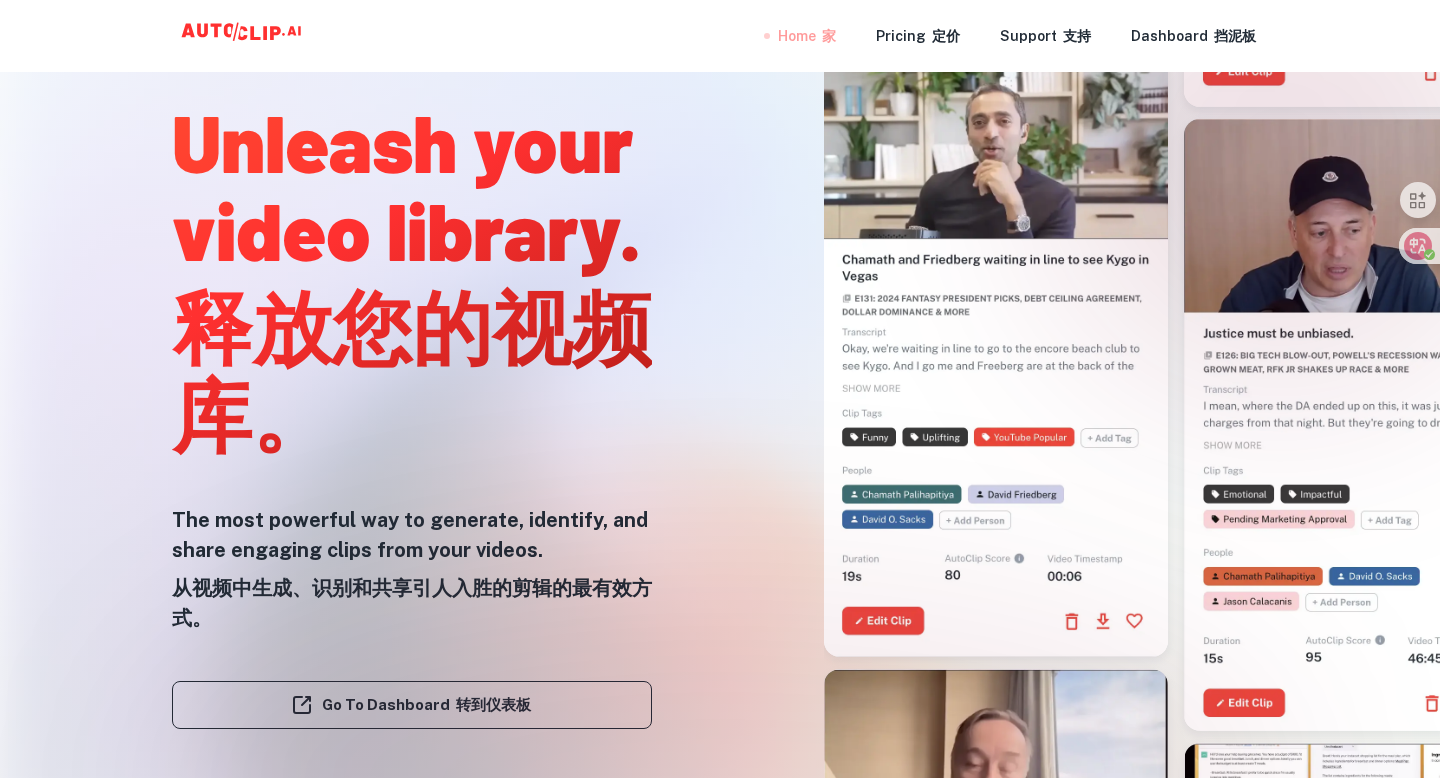 click on "Home    家" at bounding box center (807, 36) 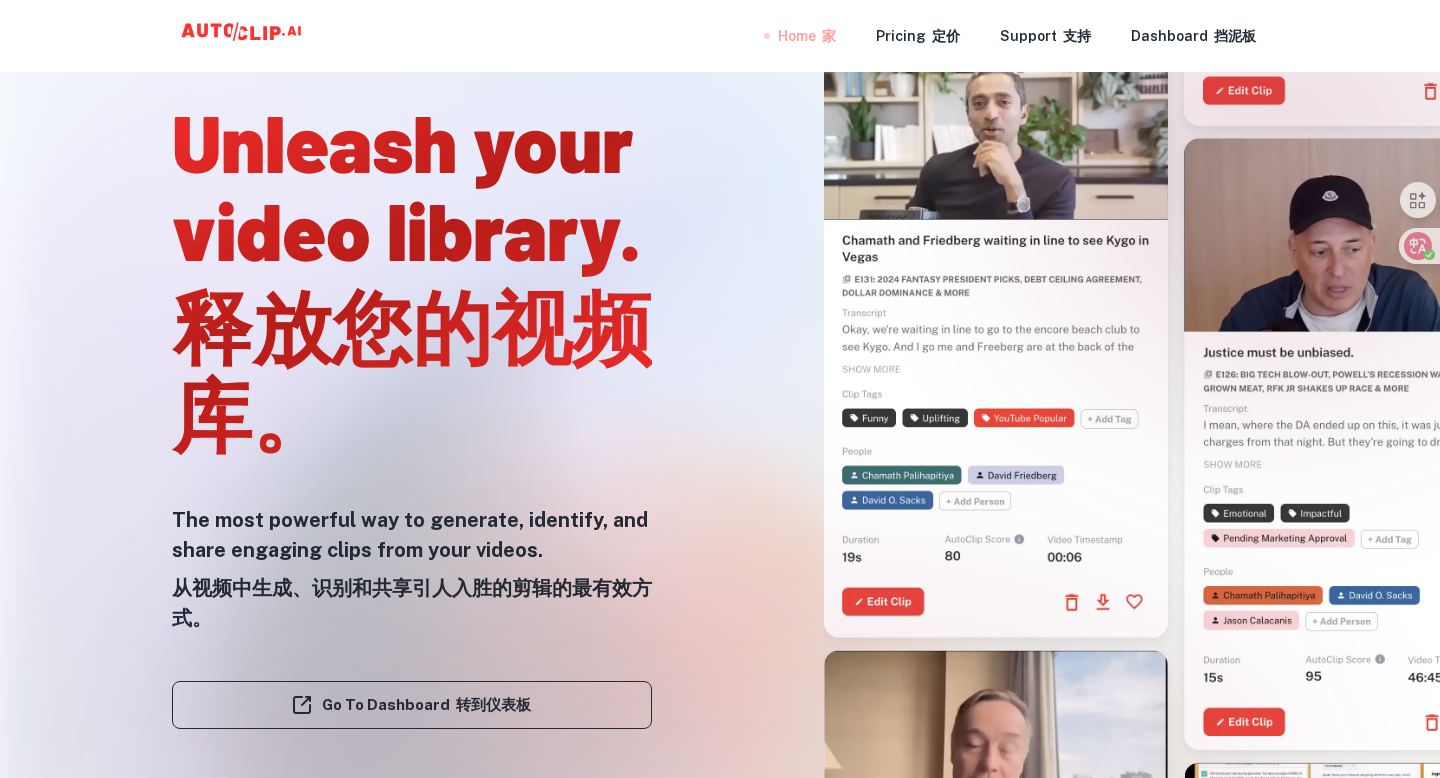 click on "家" at bounding box center [829, 36] 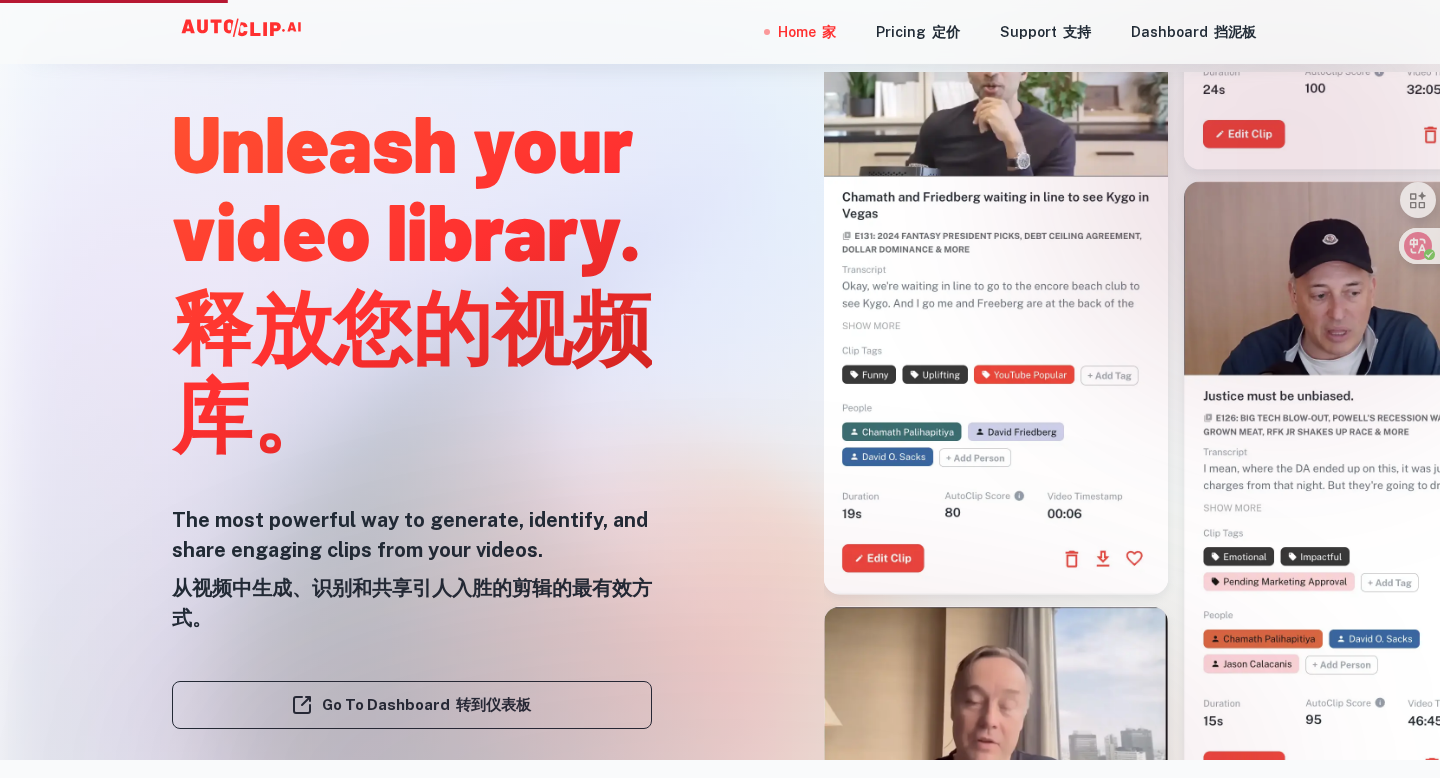scroll, scrollTop: 0, scrollLeft: 0, axis: both 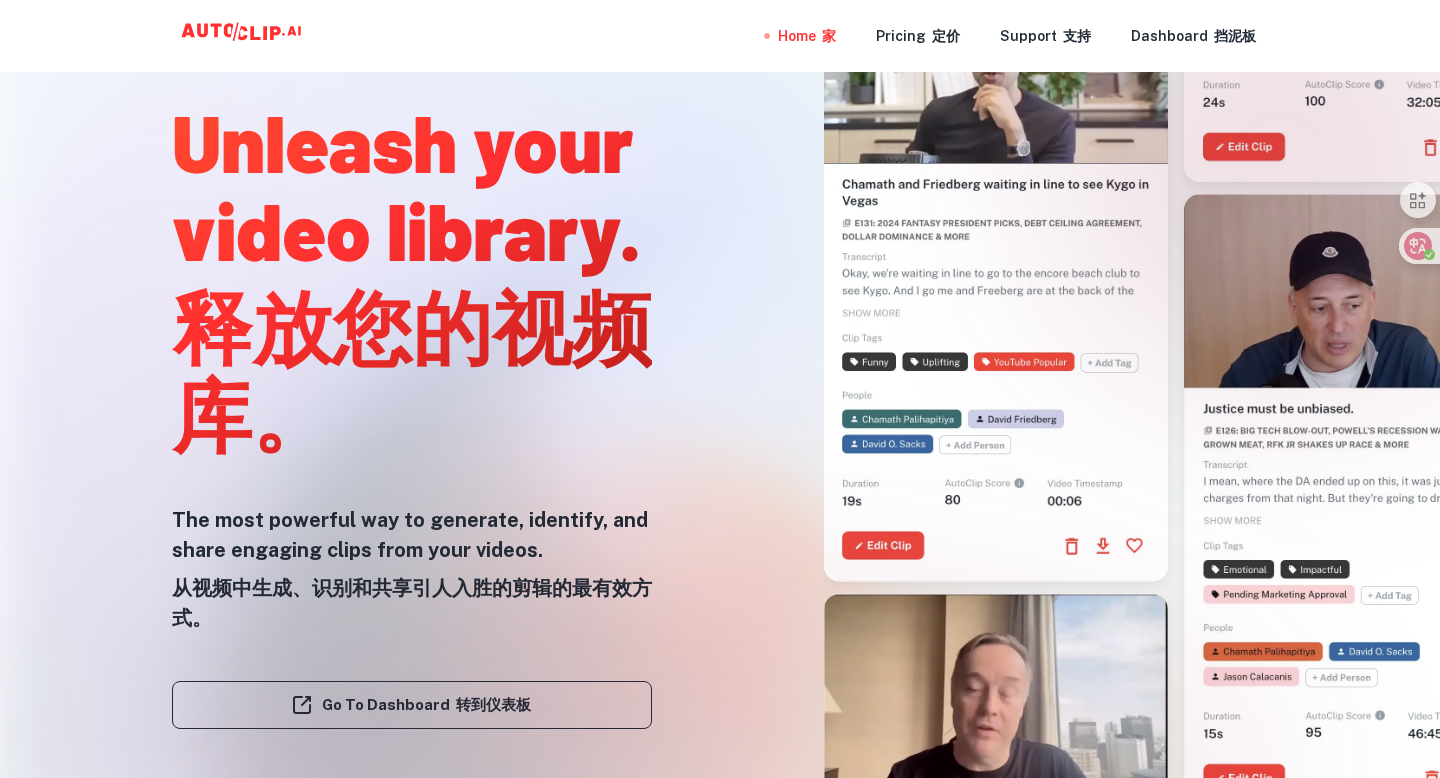 click at bounding box center [720, 778] 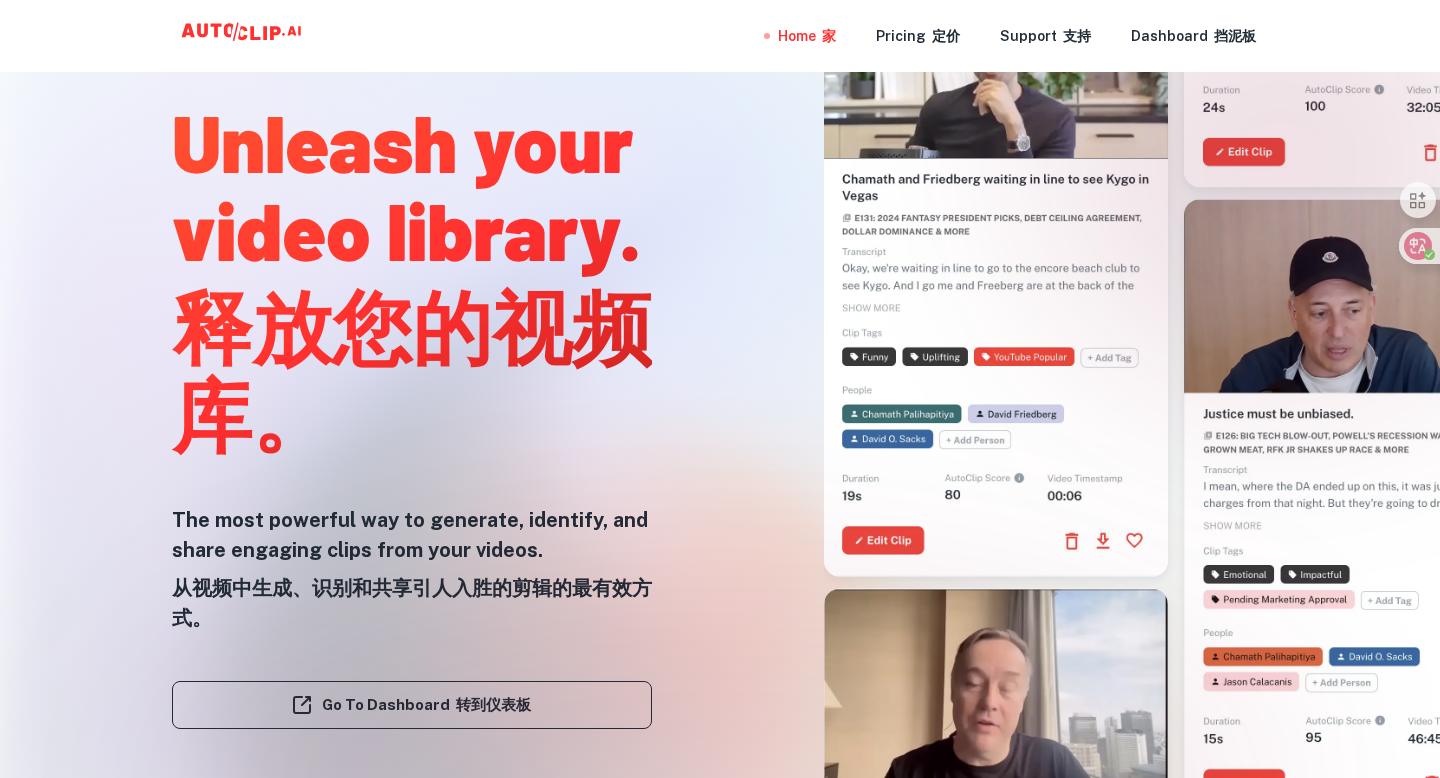 click at bounding box center (720, 778) 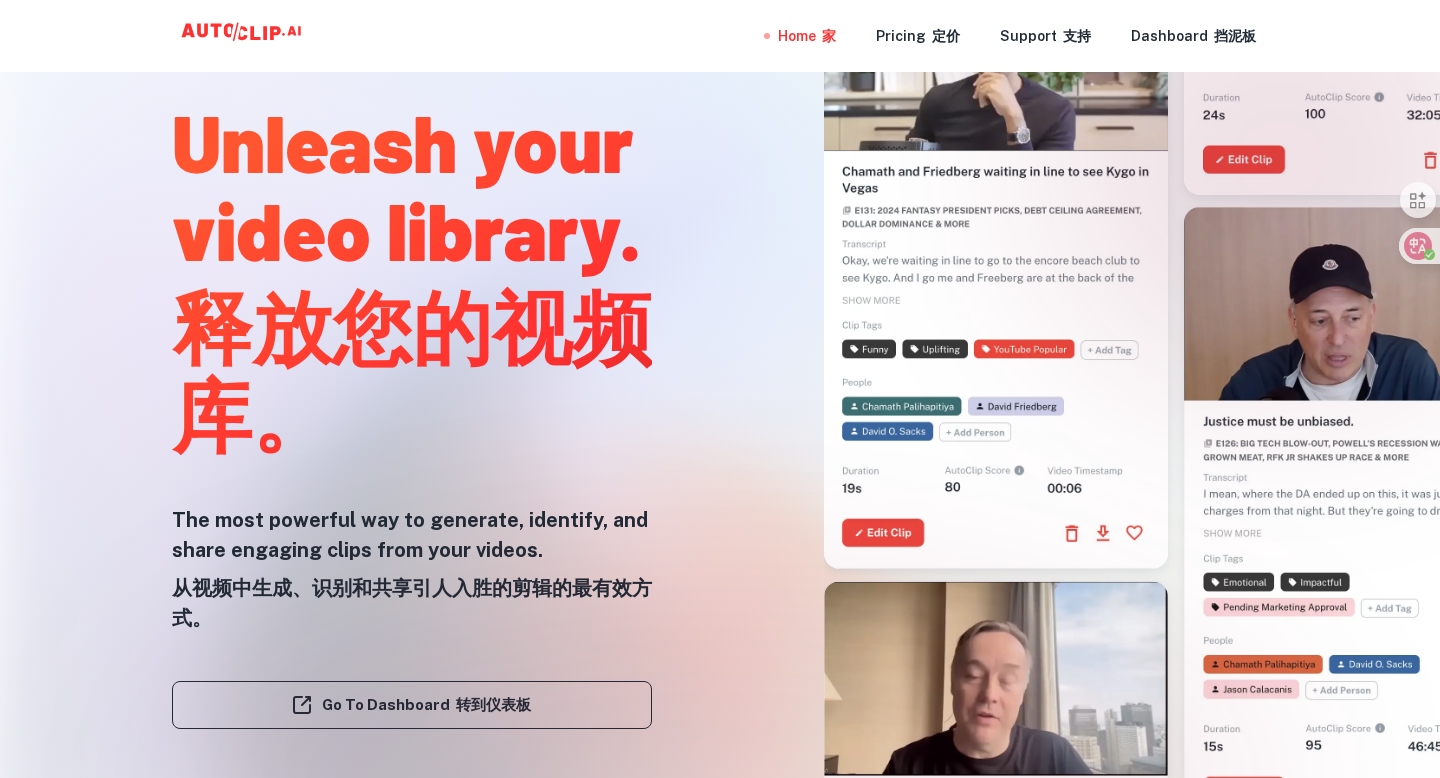 click at bounding box center (720, 778) 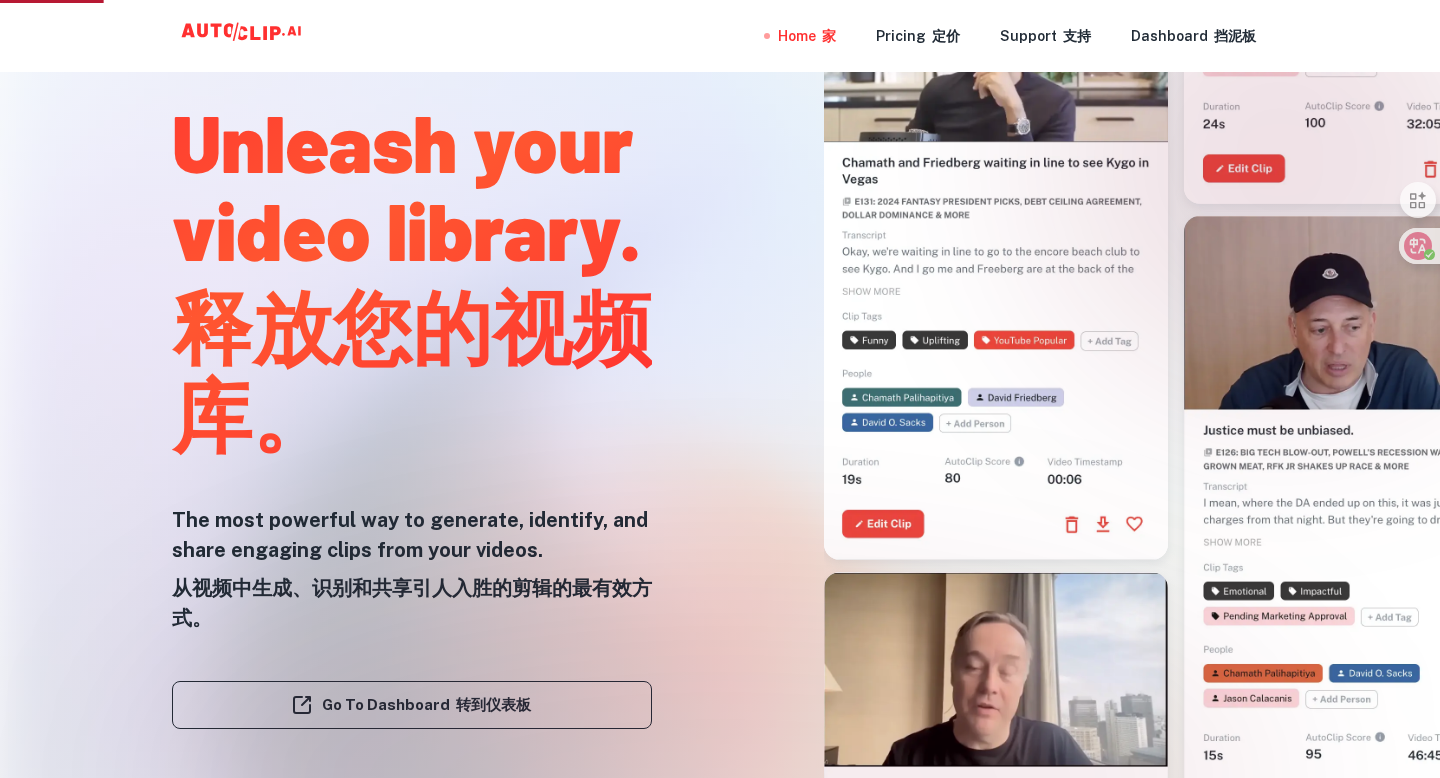 scroll, scrollTop: 0, scrollLeft: 0, axis: both 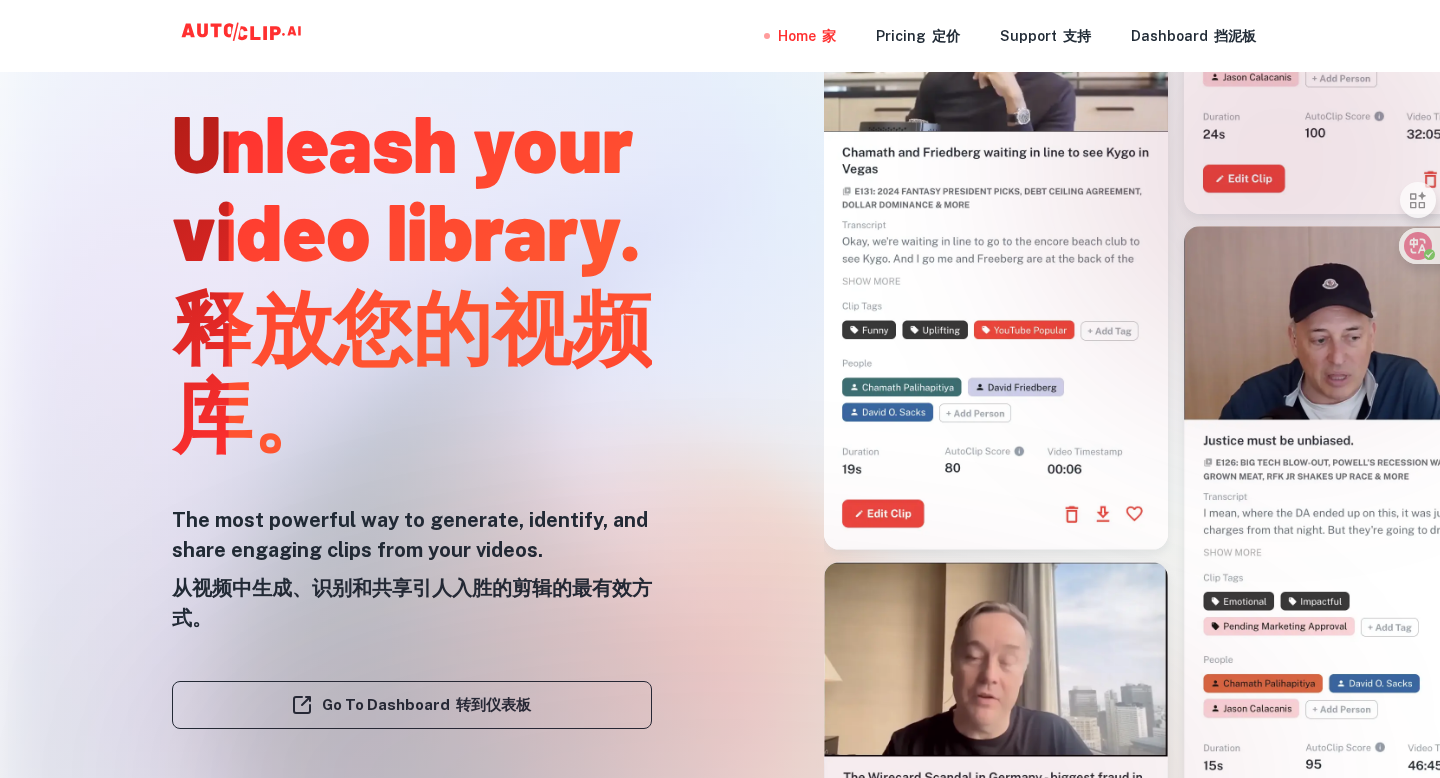 click at bounding box center [720, 778] 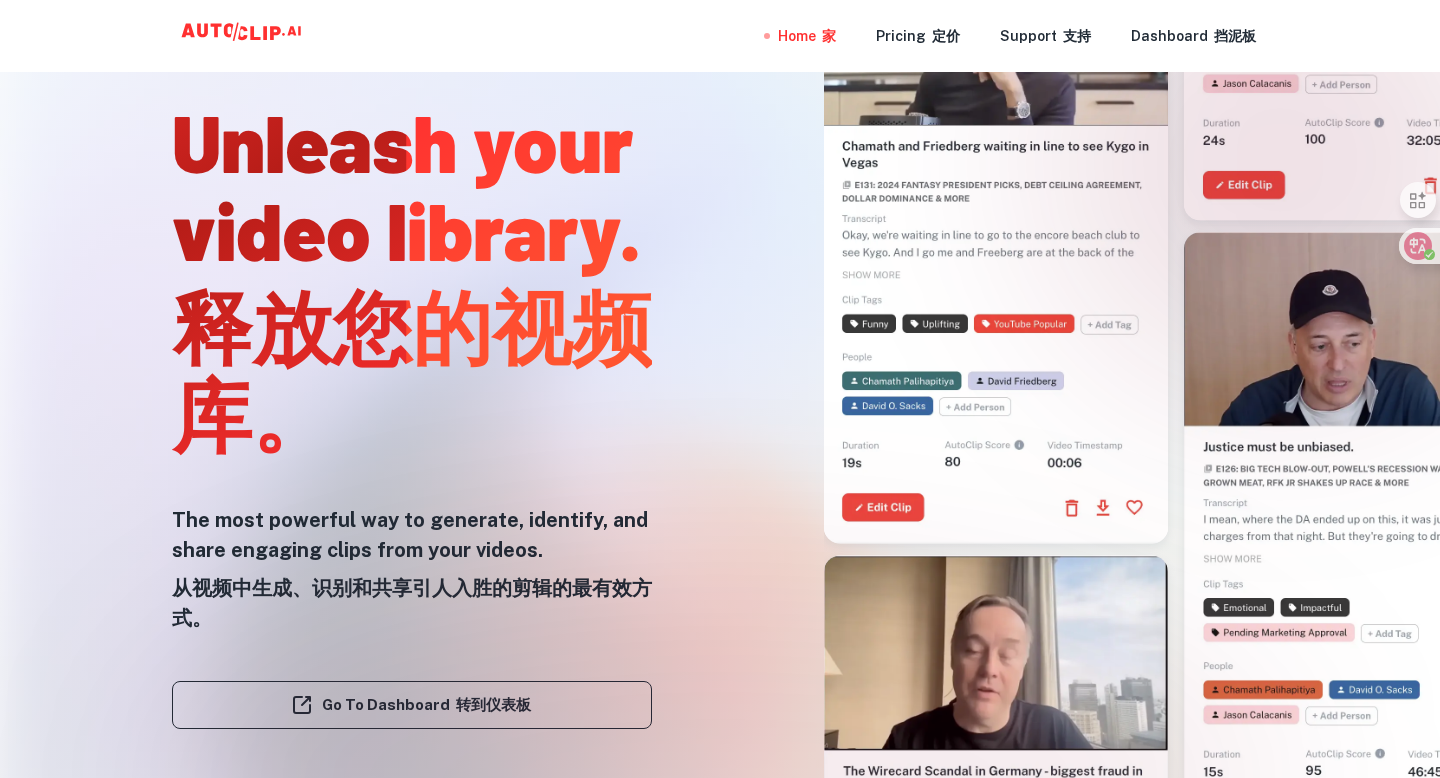 click at bounding box center [720, 778] 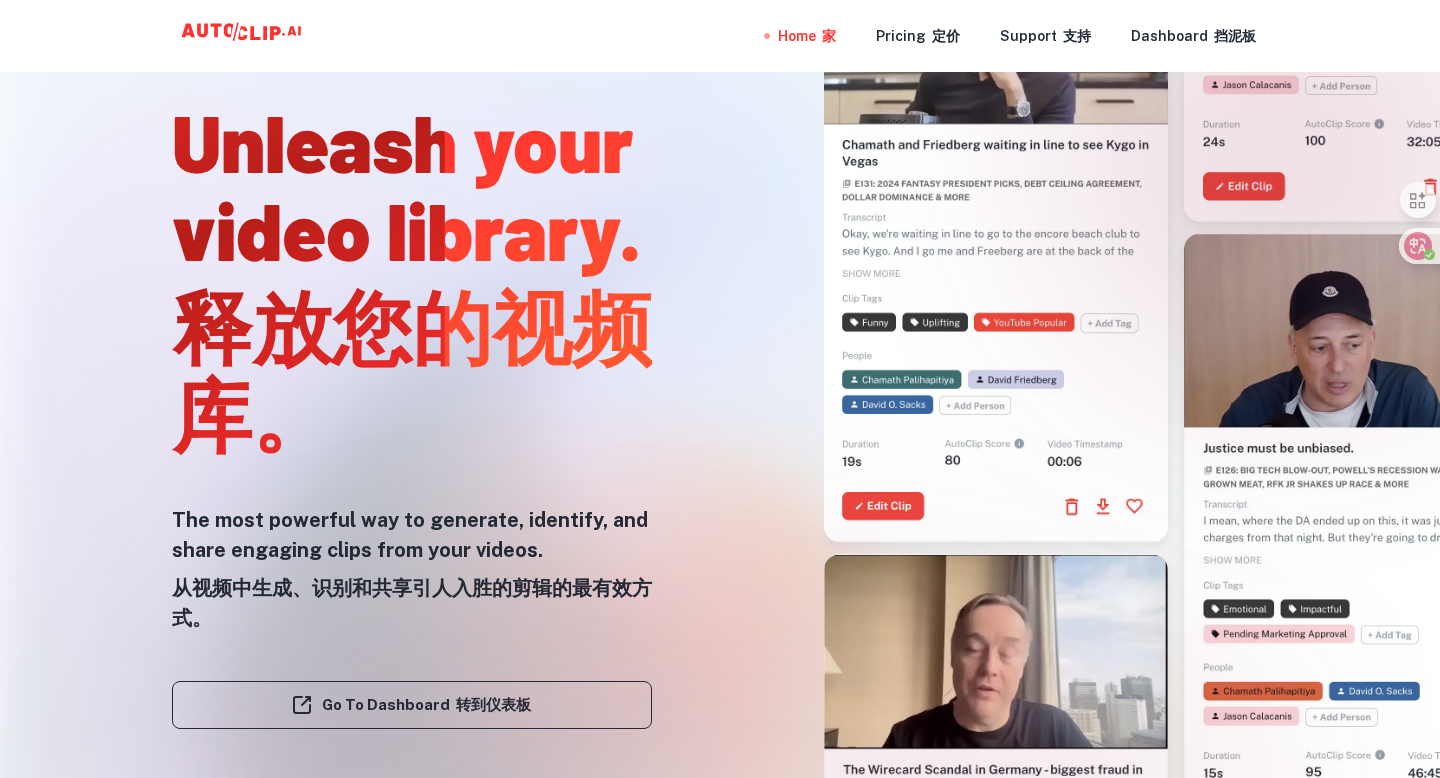 click at bounding box center (720, 778) 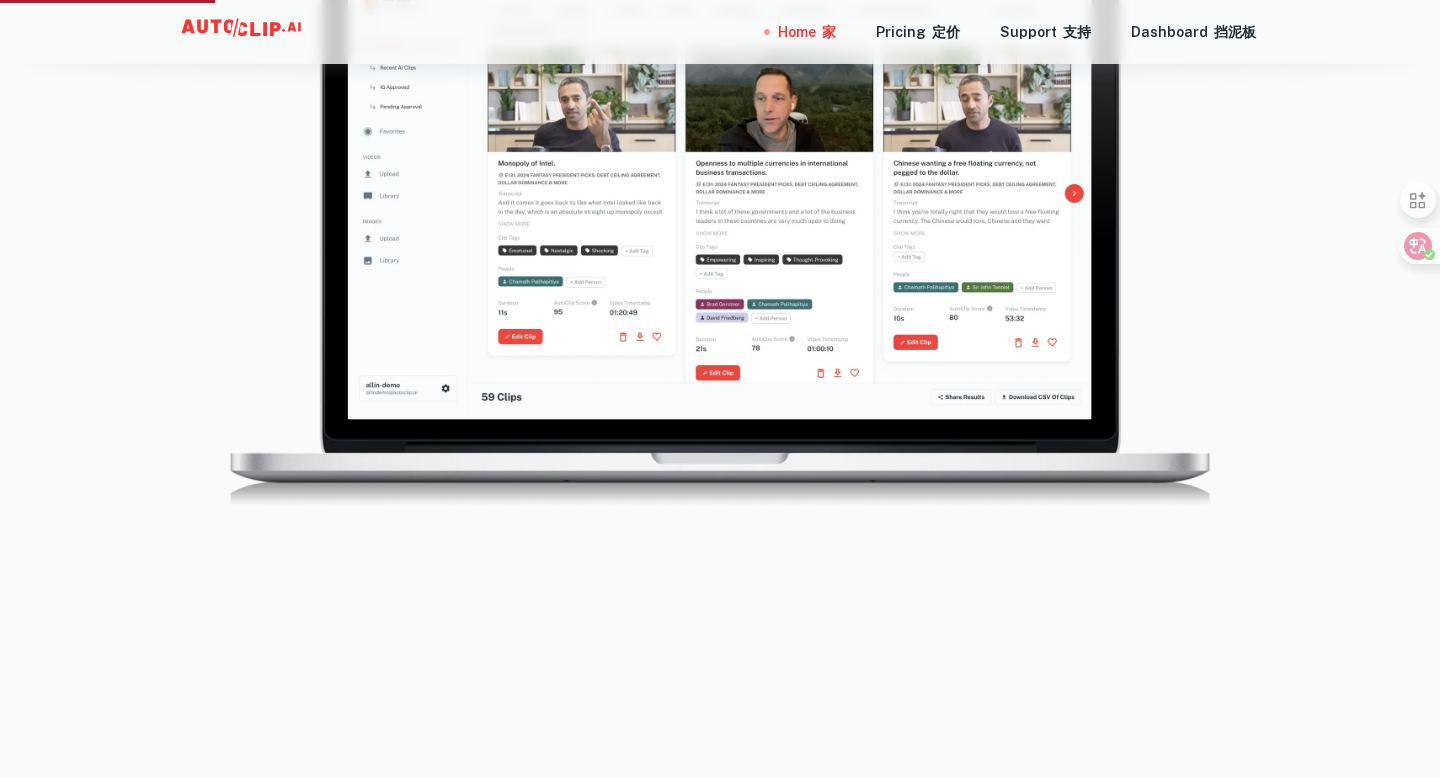 scroll, scrollTop: 1477, scrollLeft: 0, axis: vertical 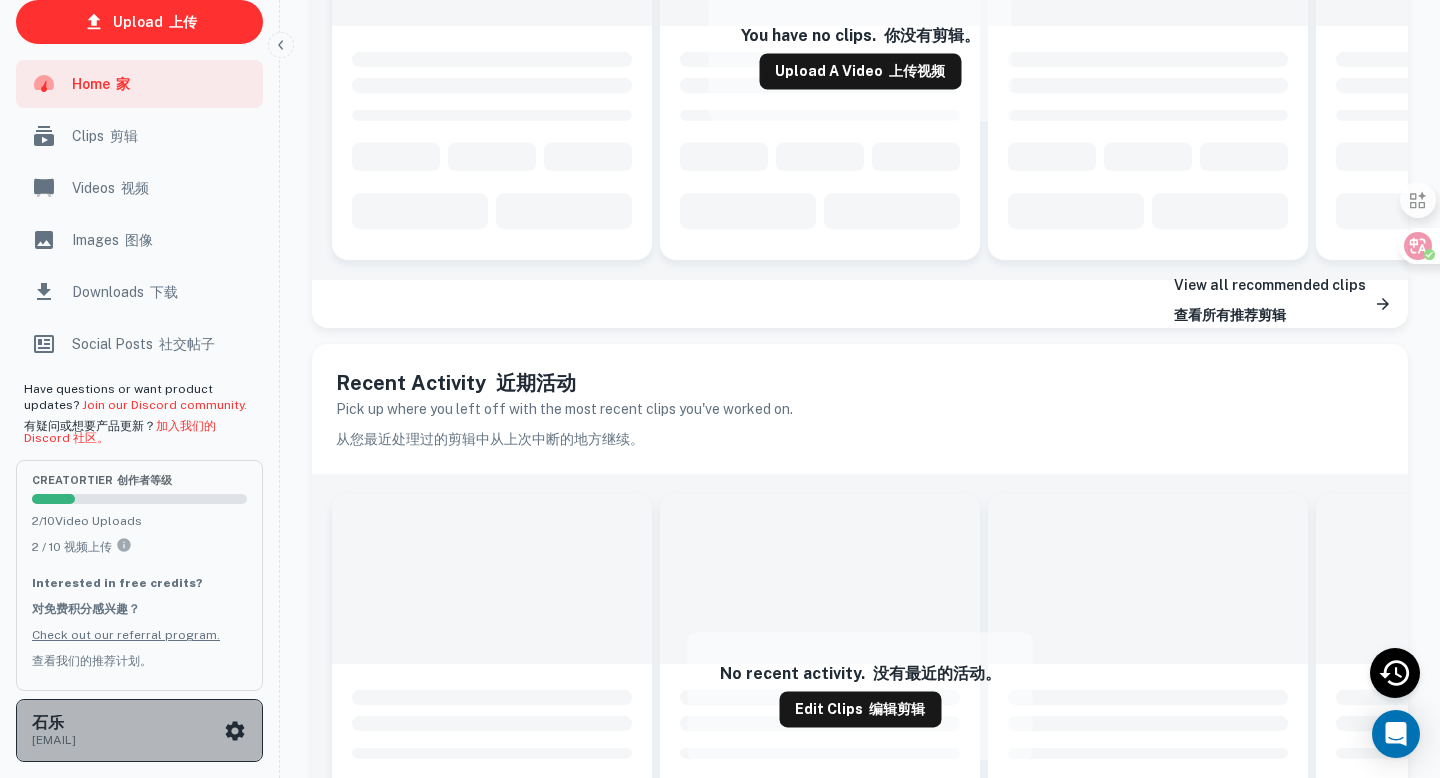 click 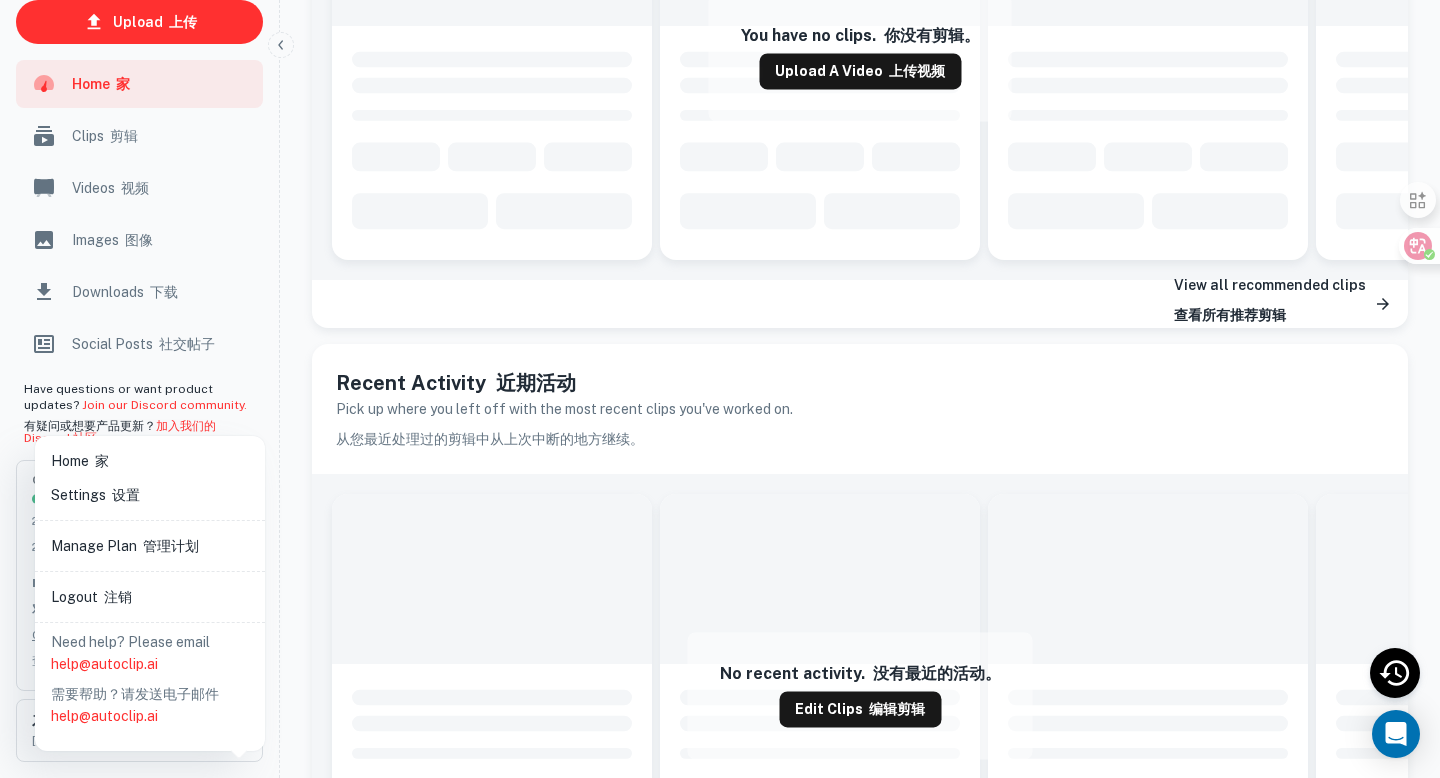 click on "Logout    注销" at bounding box center [150, 597] 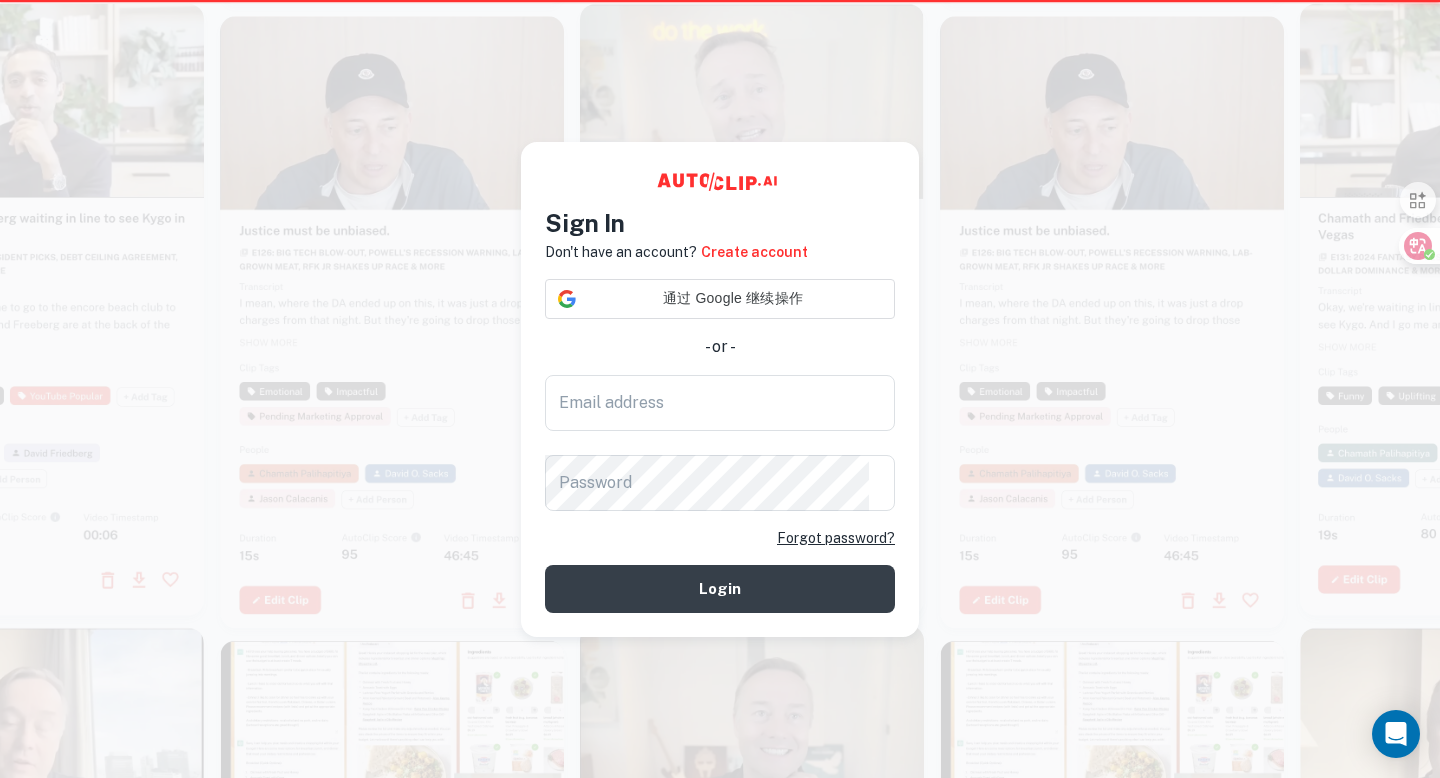 scroll, scrollTop: 0, scrollLeft: 0, axis: both 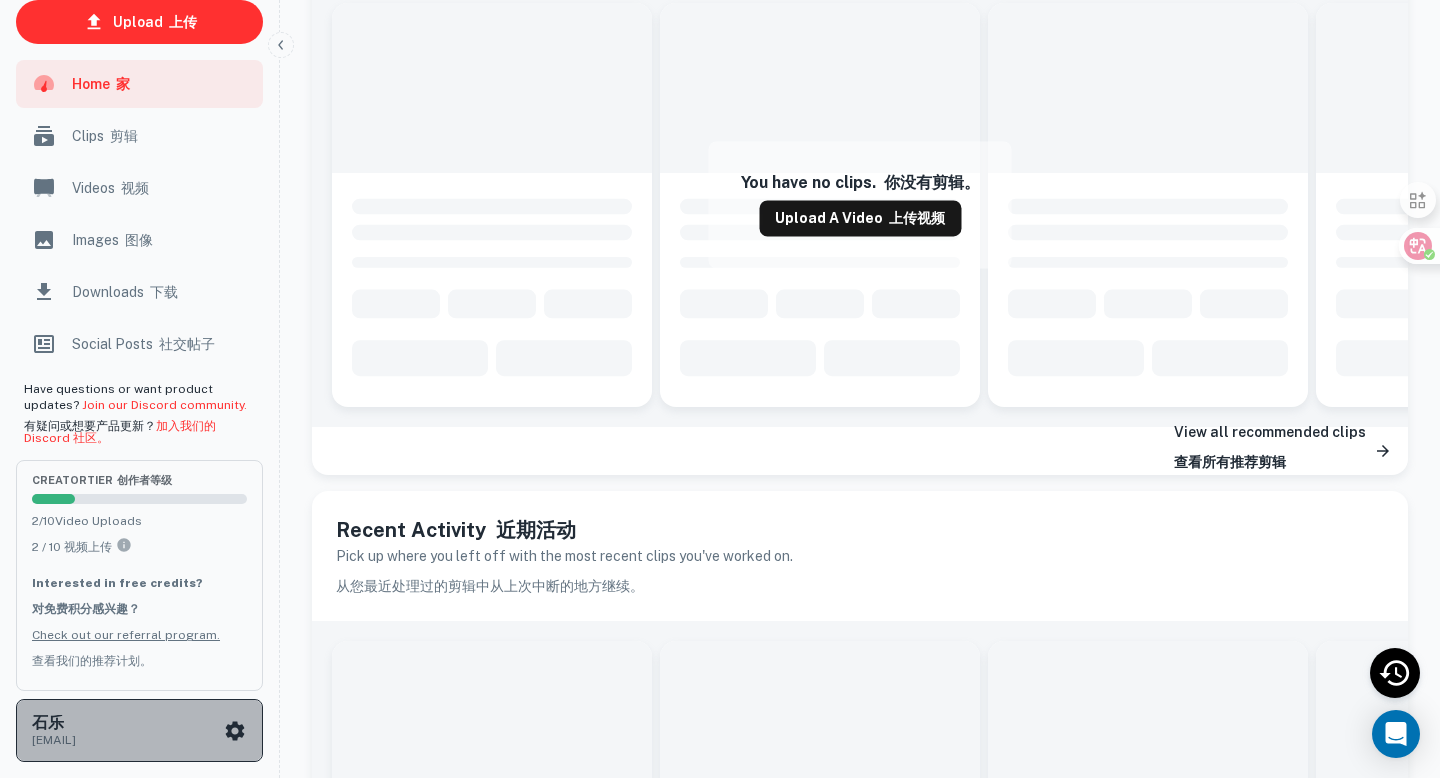 click 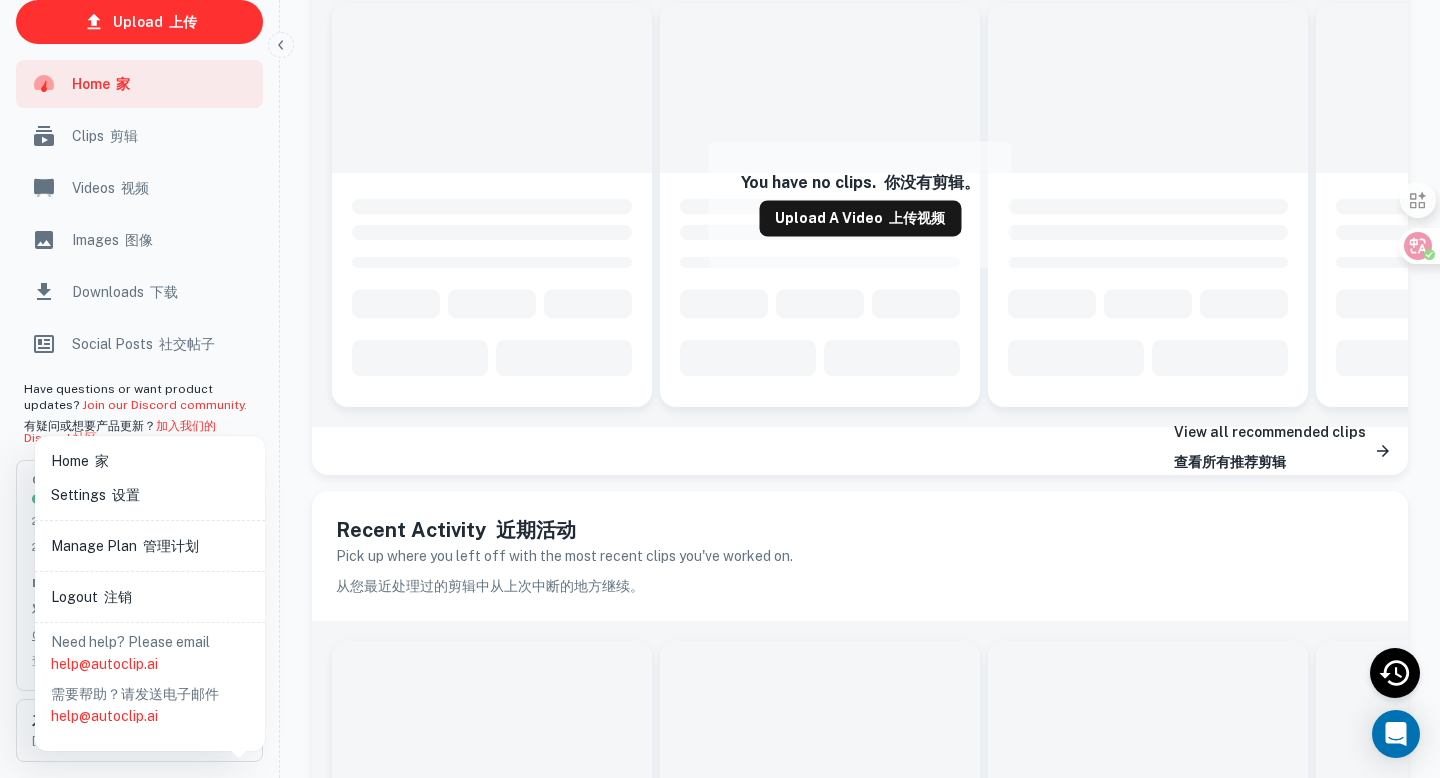 click on "管理计划" at bounding box center [171, 546] 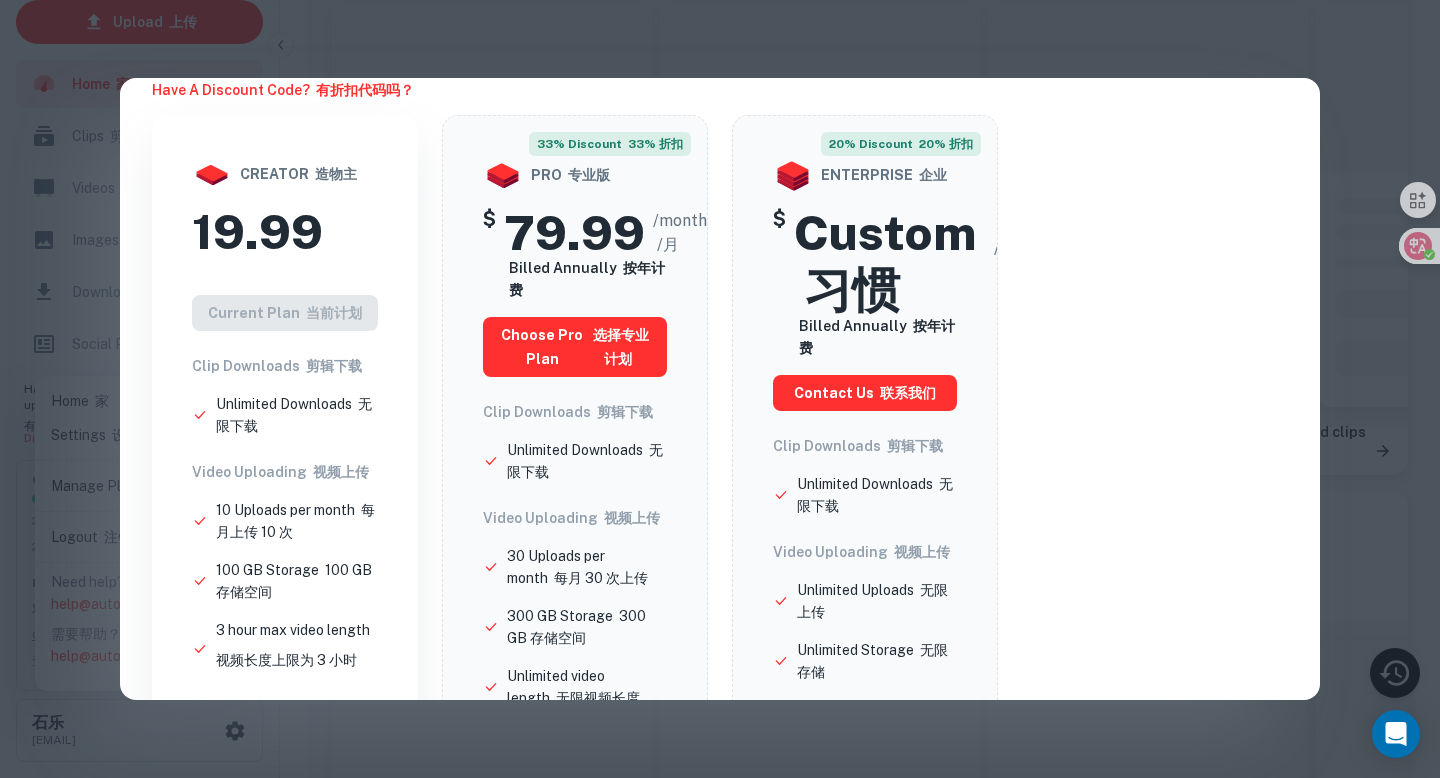 scroll, scrollTop: 140, scrollLeft: 0, axis: vertical 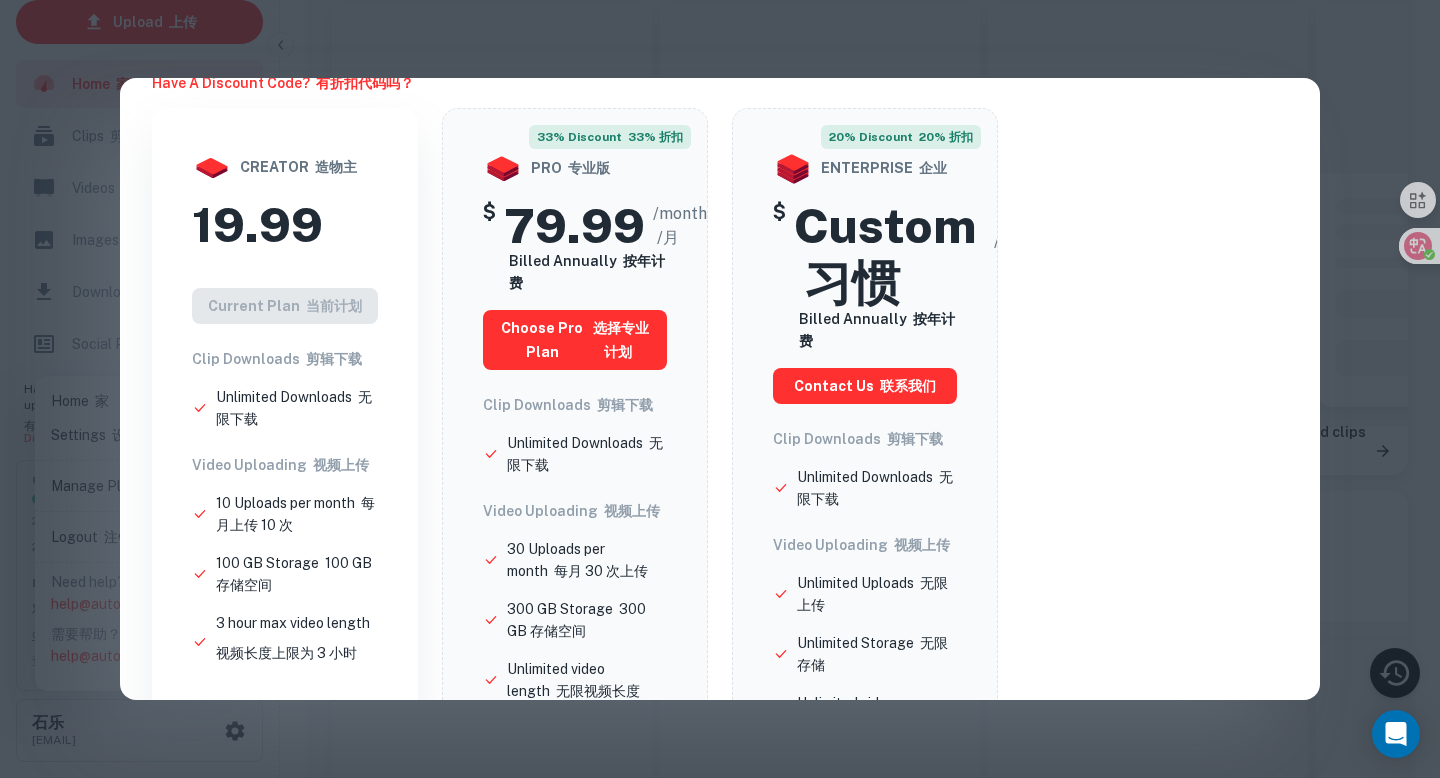 click on "Update Your Plan    更新您的计划 You are currently on the  Creator  tier. 您当前处于 创作者 层。 Have a discount code?    有折扣代码吗？ Monthly    每月 Yearly    每年 creator    造物主 19.99 Current Plan    当前计划 Clip Downloads    剪辑下载 Unlimited Downloads    无限下载 Video Uploading    视频上传 10 Uploads per month    每月上传 10 次 100 GB Storage    100 GB 存储空间 3 hour max video length 视频长度上限为 3 小时 Video Export    视频导出 Auto-Upload From YouTube    从 YouTube 自动上传 Watermark Free Export    无水印导出 Subtitle export    字幕导出 Custom Fonts    自定义字体 Automation & Integrations 自动化与集成 Uploads via RSS Feed    通过 RSS 提要上传 Custom Integrations    自定义集成 Collaboration    协作 No team seats    没有团队席位 33% discount    33% 折扣 pro    专业版 $ 79.99 /month    /月 Billed Annually    按年计费       $" at bounding box center (720, 389) 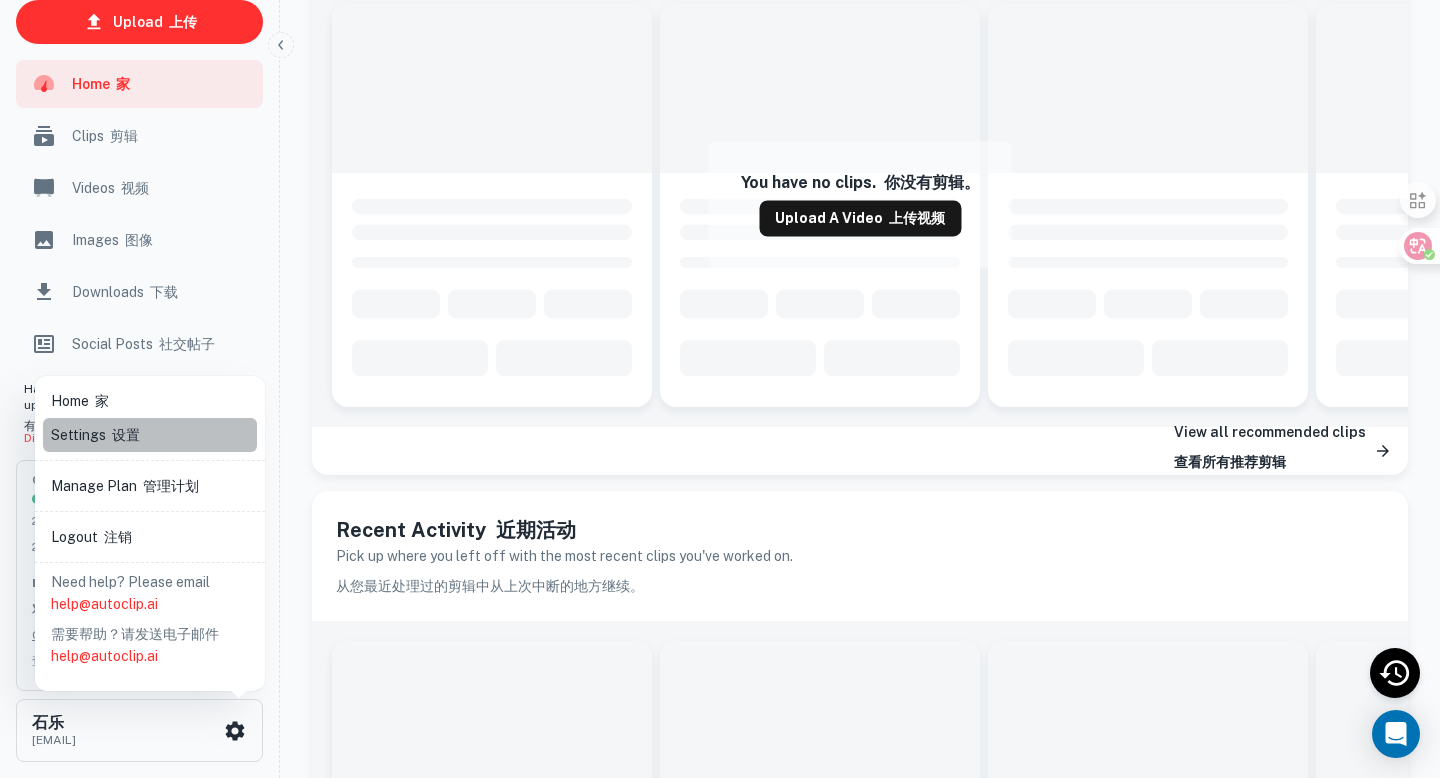 click on "设置" at bounding box center [123, 435] 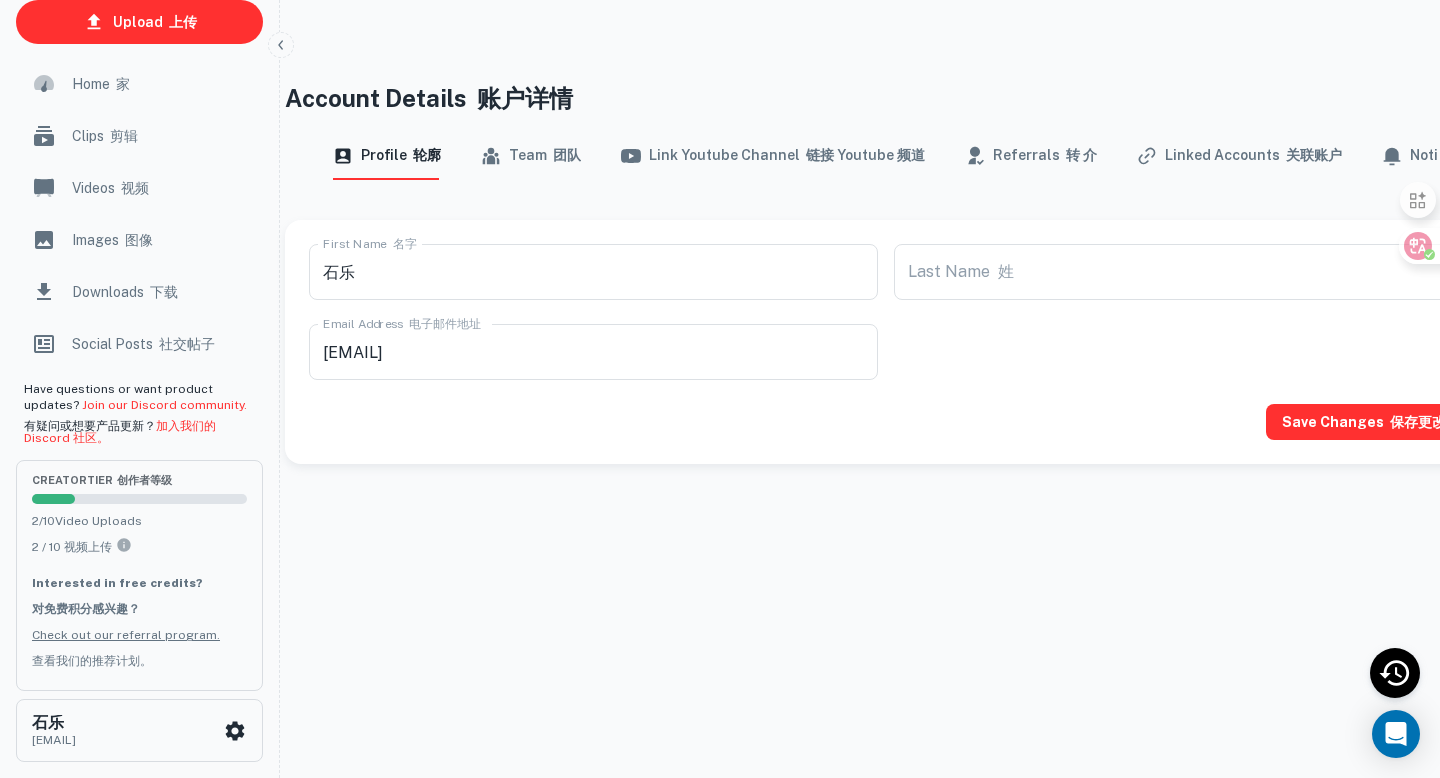 scroll, scrollTop: 0, scrollLeft: 61, axis: horizontal 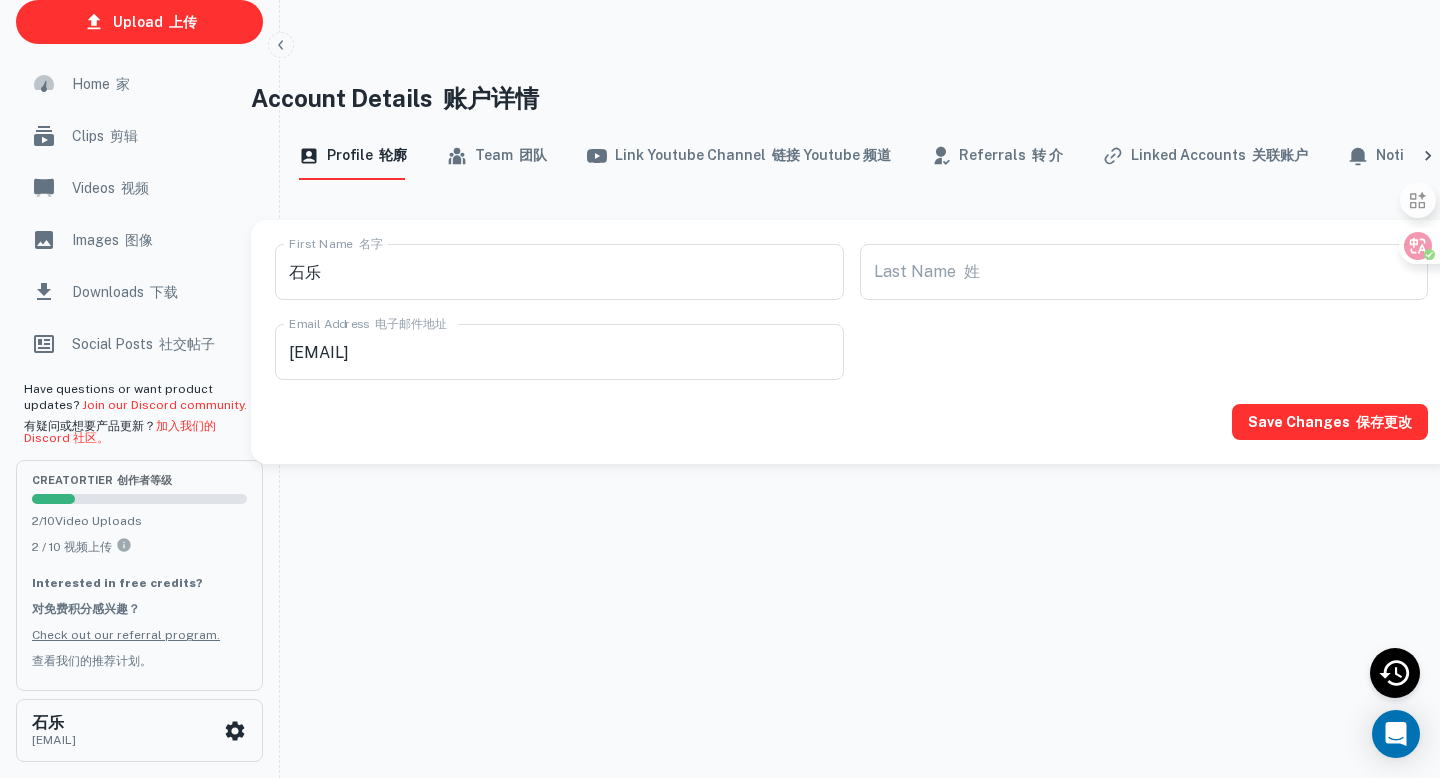 click on "Notifications    通知" at bounding box center [1424, 156] 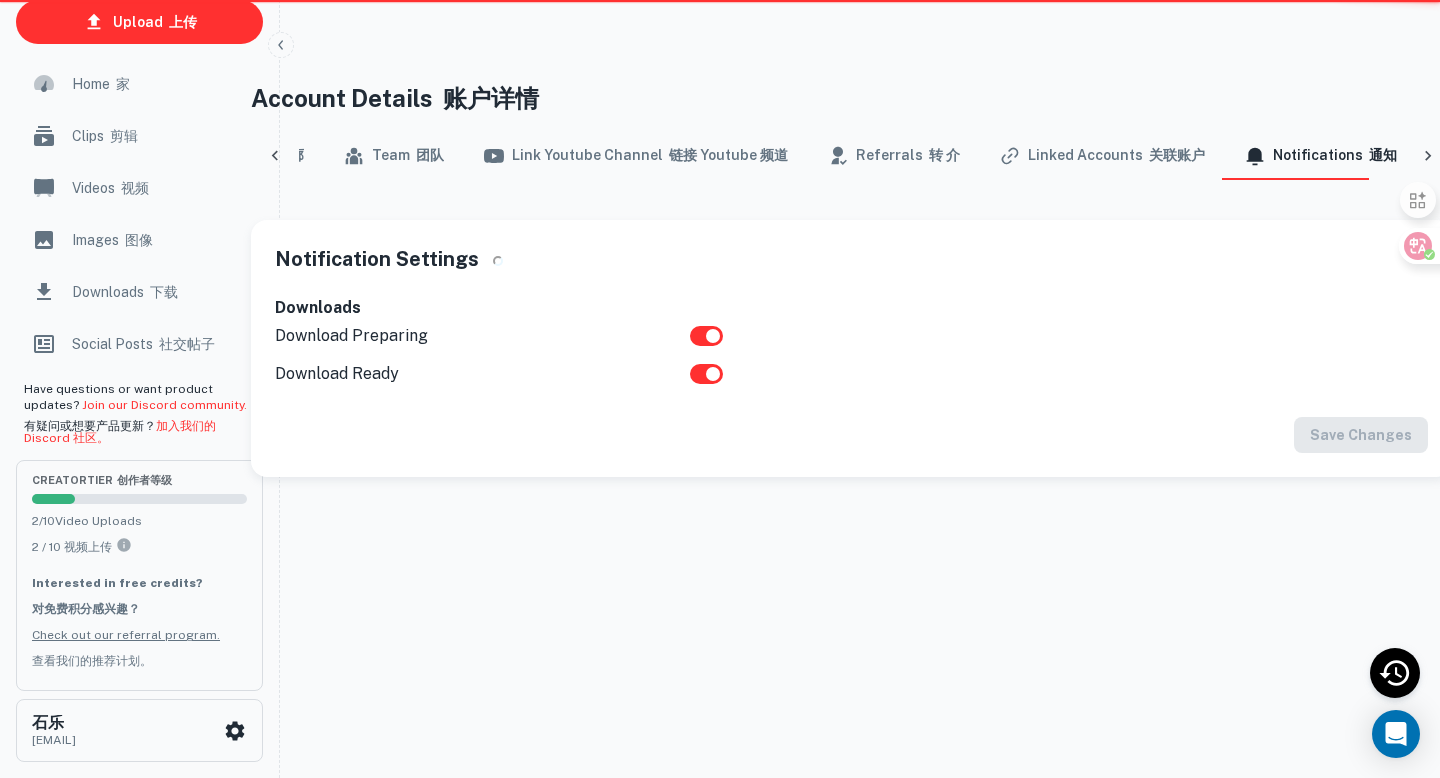 scroll, scrollTop: 0, scrollLeft: 104, axis: horizontal 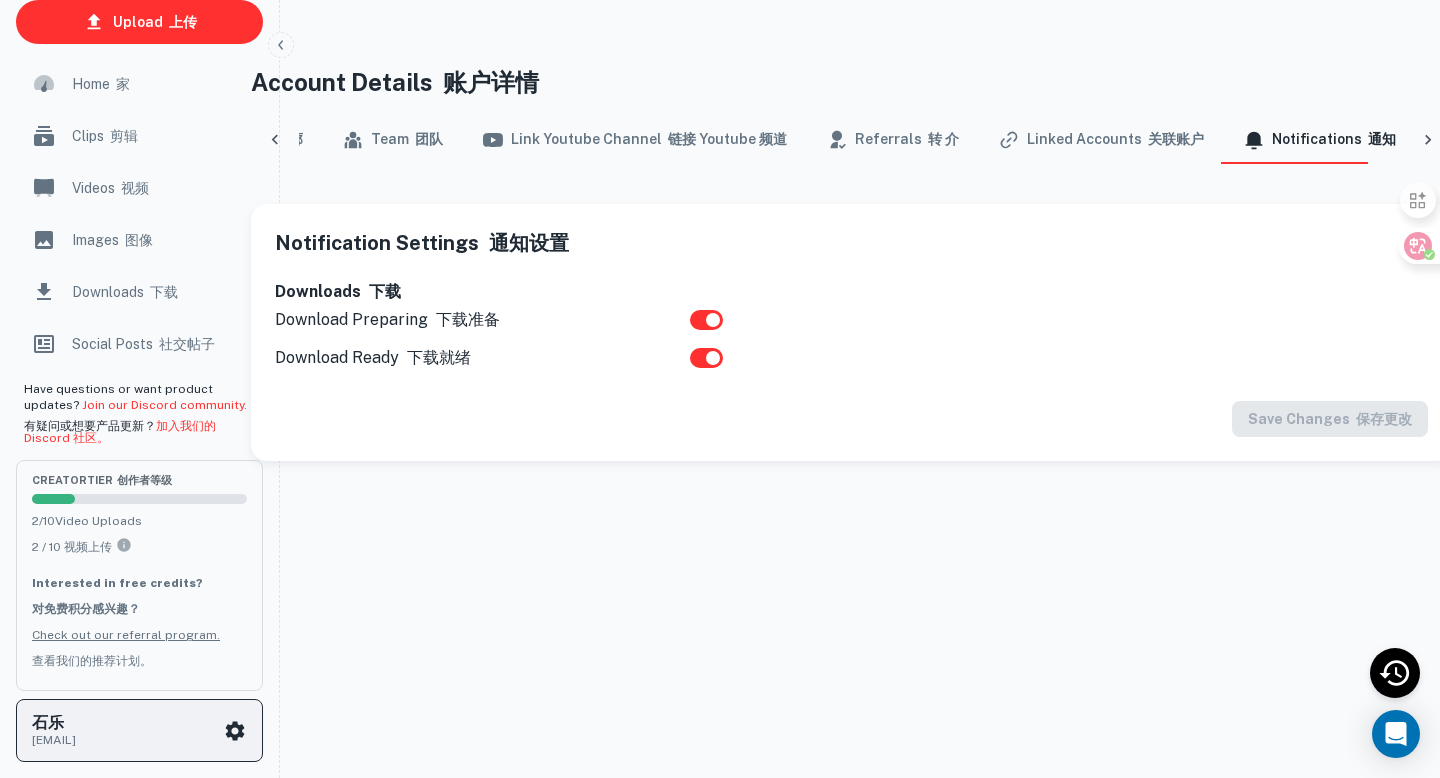 click 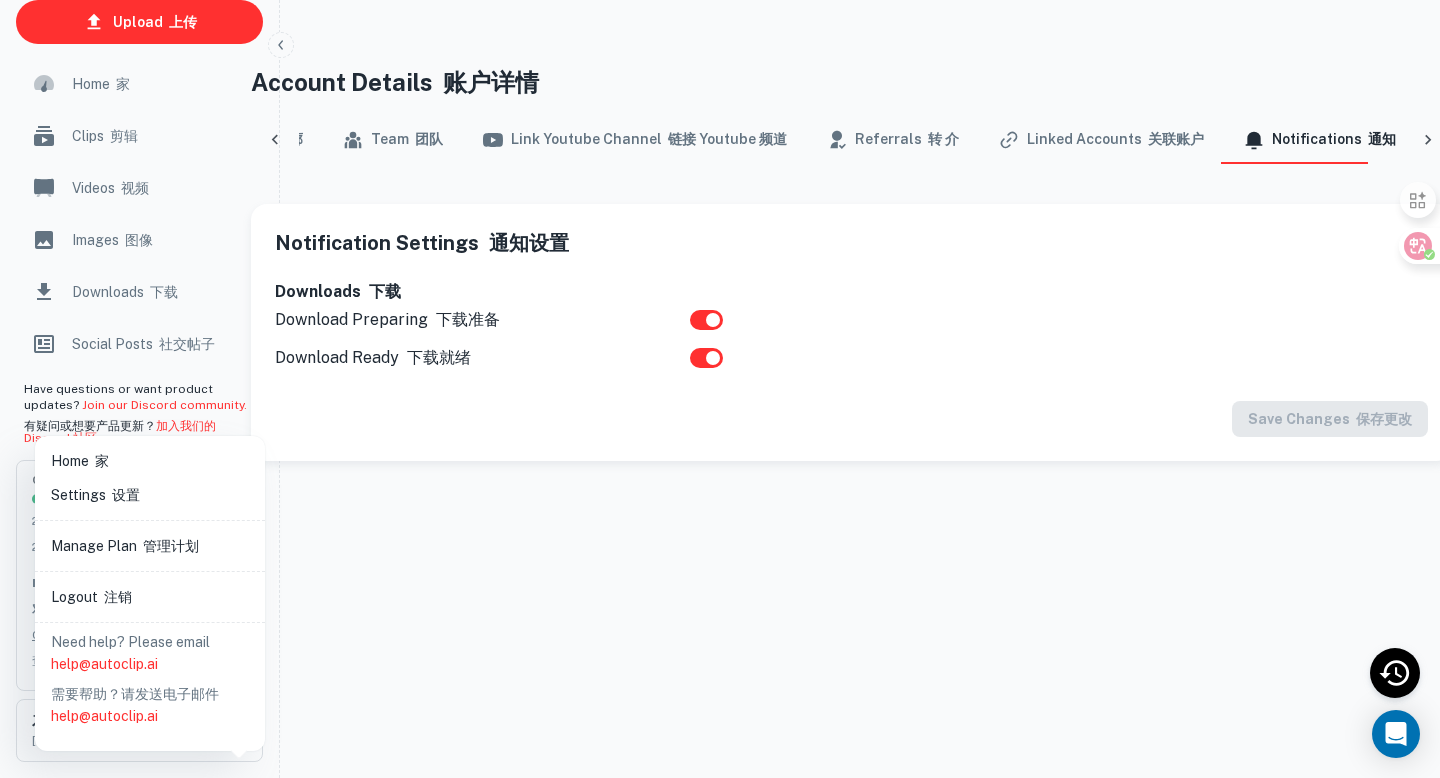 click on "管理计划" at bounding box center (171, 546) 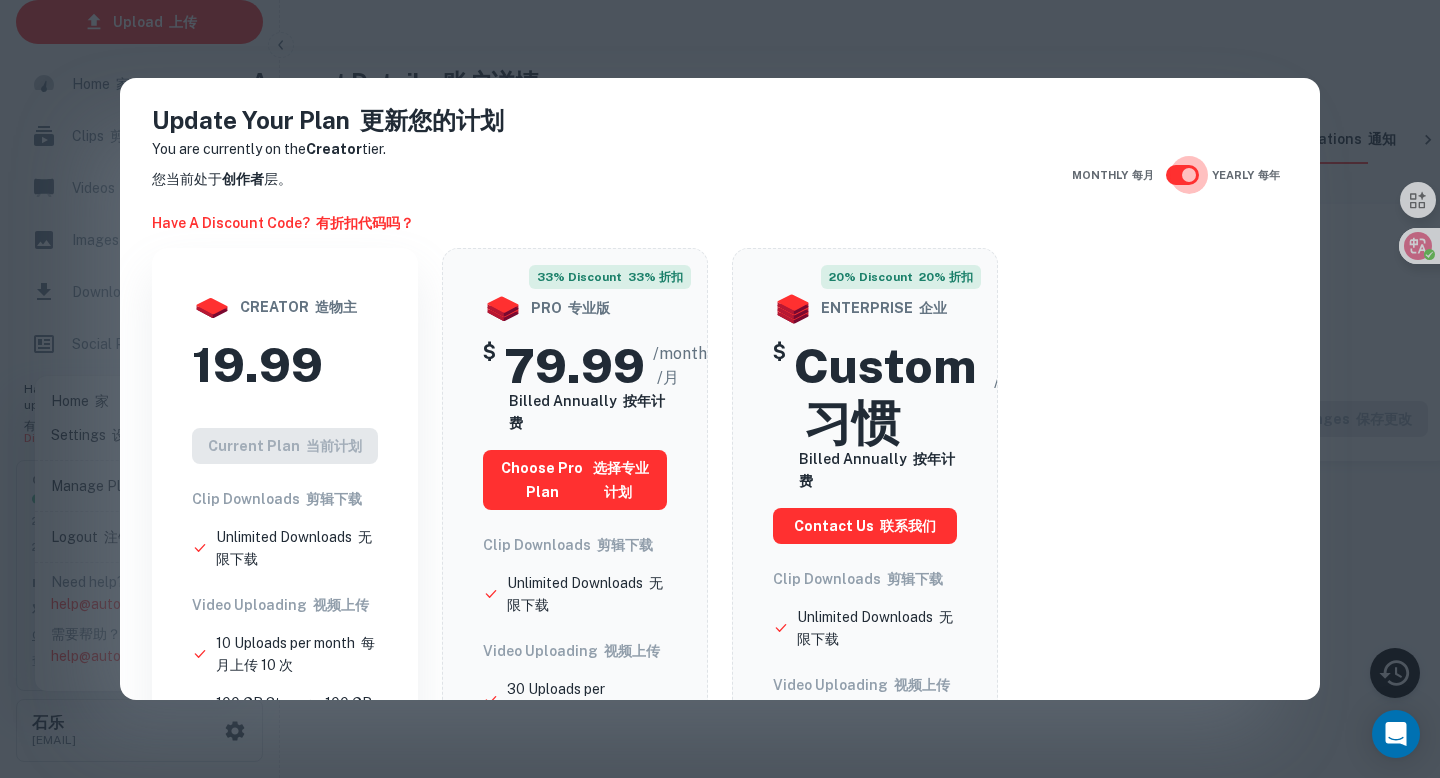 click at bounding box center [1189, 175] 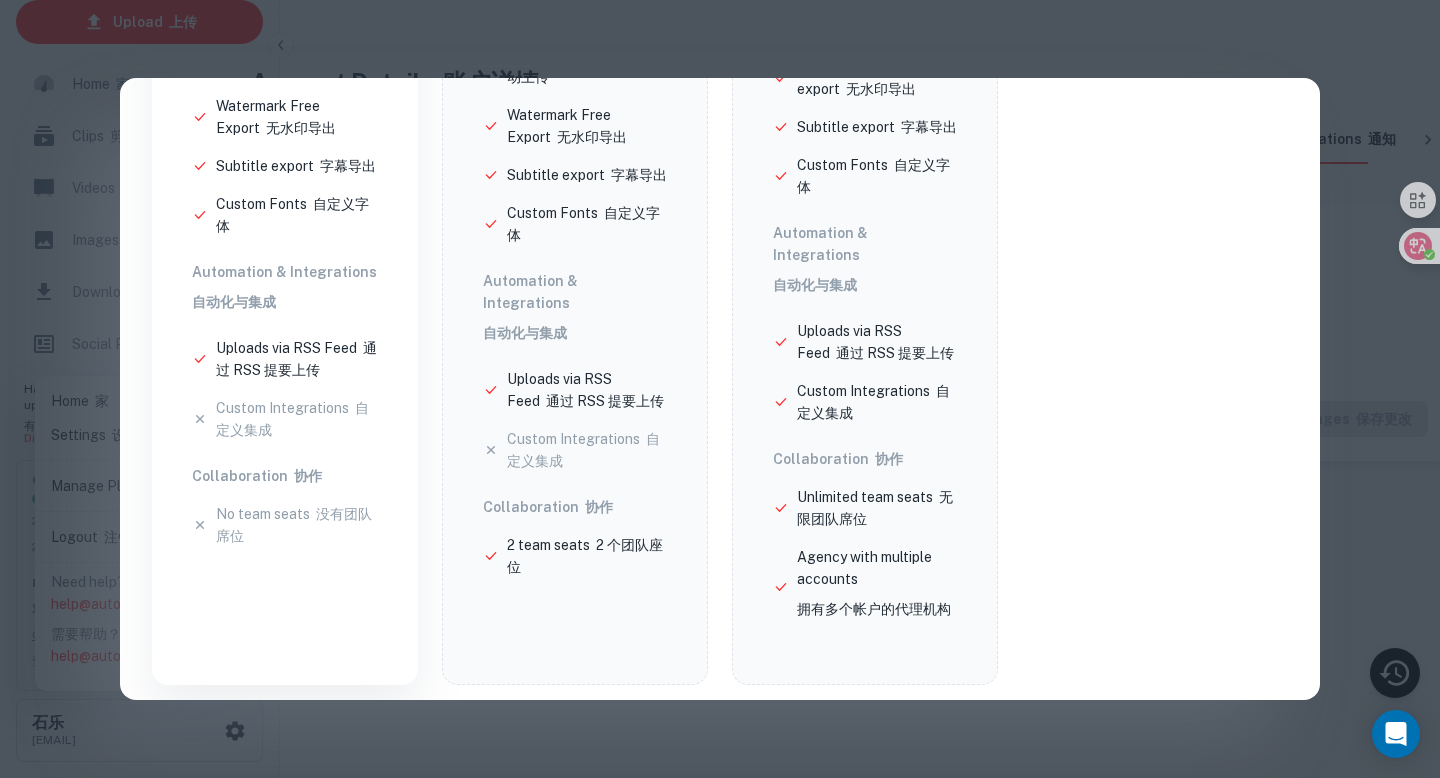 scroll, scrollTop: 0, scrollLeft: 0, axis: both 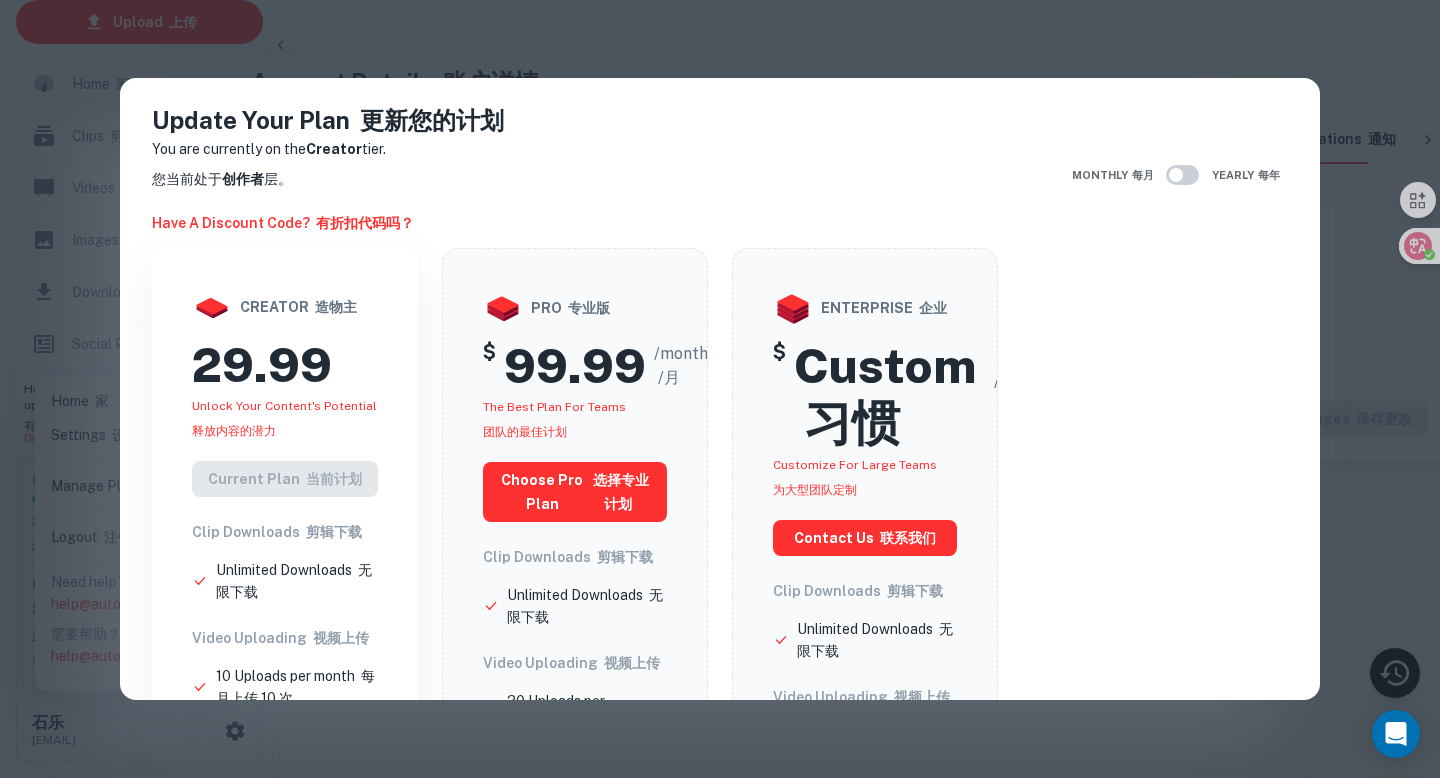 click on "Update Your Plan    更新您的计划 You are currently on the  Creator  tier. 您当前处于 创作者 层。 Have a discount code?    有折扣代码吗？ Monthly    每月 Yearly    每年 creator    造物主 29.99 Unlock your Content's potential 释放内容的潜力 Current Plan    当前计划 Clip Downloads    剪辑下载 Unlimited Downloads    无限下载 Video Uploading    视频上传 10 Uploads per month    每月上传 10 次 100 GB Storage    100 GB 存储空间 3 hour max video length 视频长度上限为 3 小时 Video Export    视频导出 Auto-Upload From YouTube    从 YouTube 自动上传 Watermark Free Export    无水印导出 Subtitle export    字幕导出 Custom Fonts    自定义字体 Automation & Integrations 自动化与集成 Uploads via RSS Feed    通过 RSS 提要上传 Custom Integrations    自定义集成 Collaboration    协作 No team seats    没有团队席位 pro    专业版 $ 99.99 /month    /月 choose pro plan" at bounding box center (720, 389) 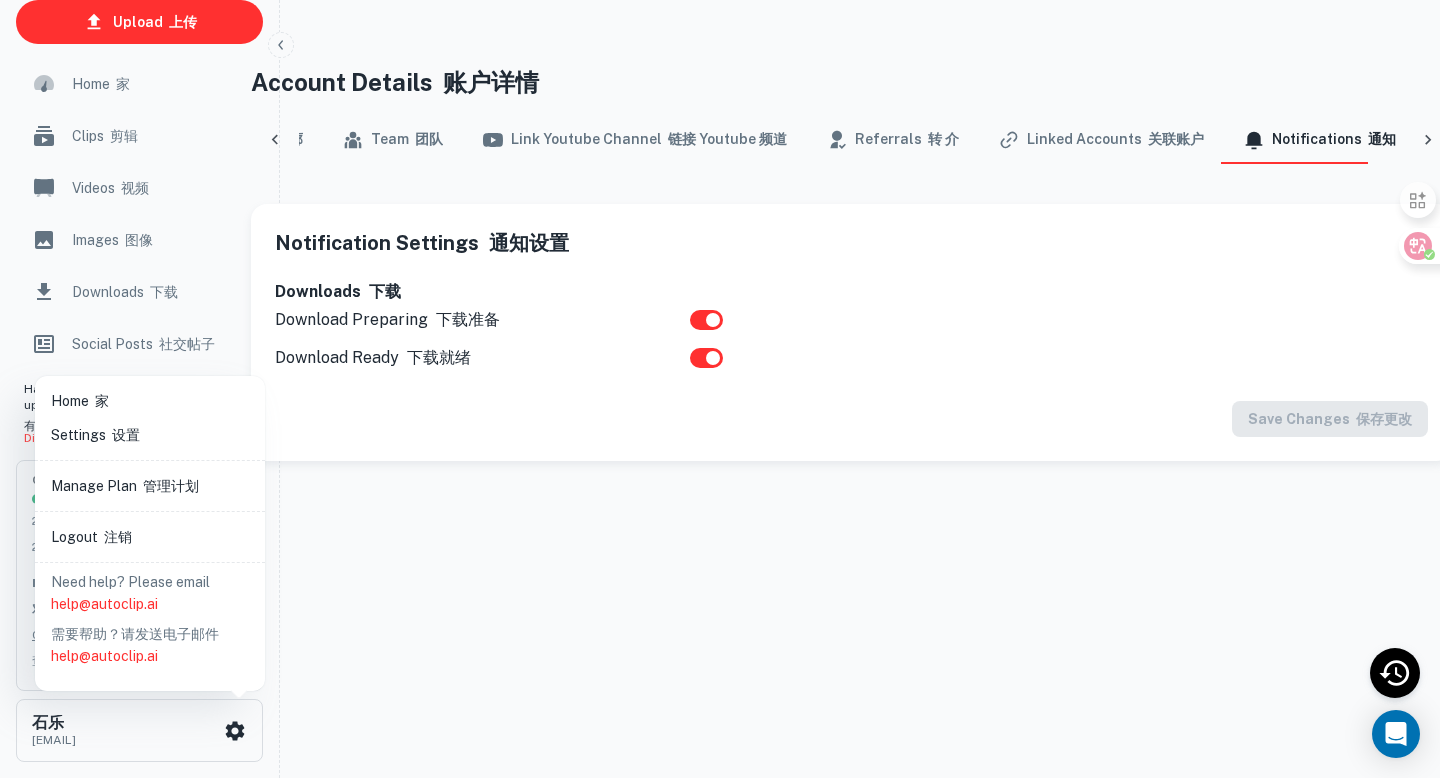 click on "Logout    注销" at bounding box center [150, 537] 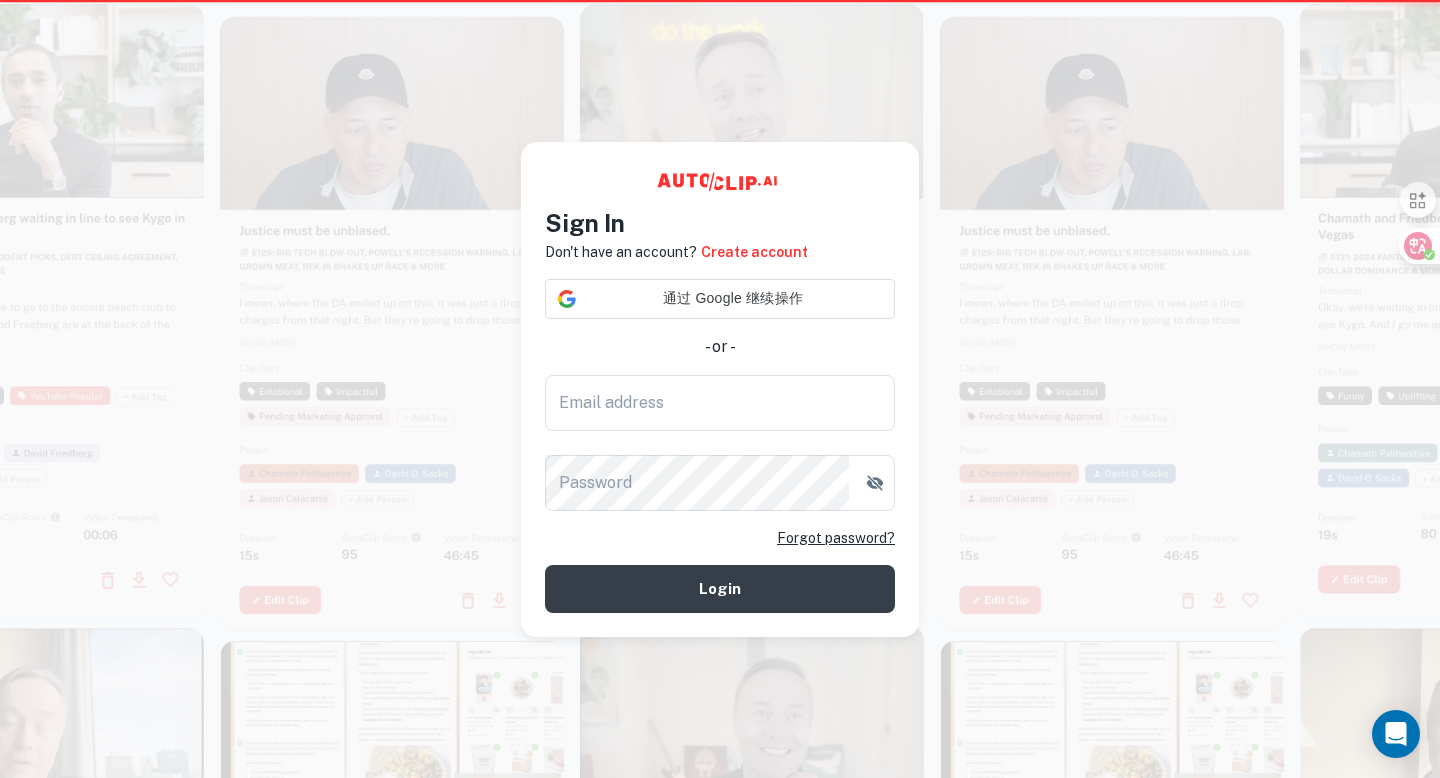 scroll, scrollTop: 0, scrollLeft: 0, axis: both 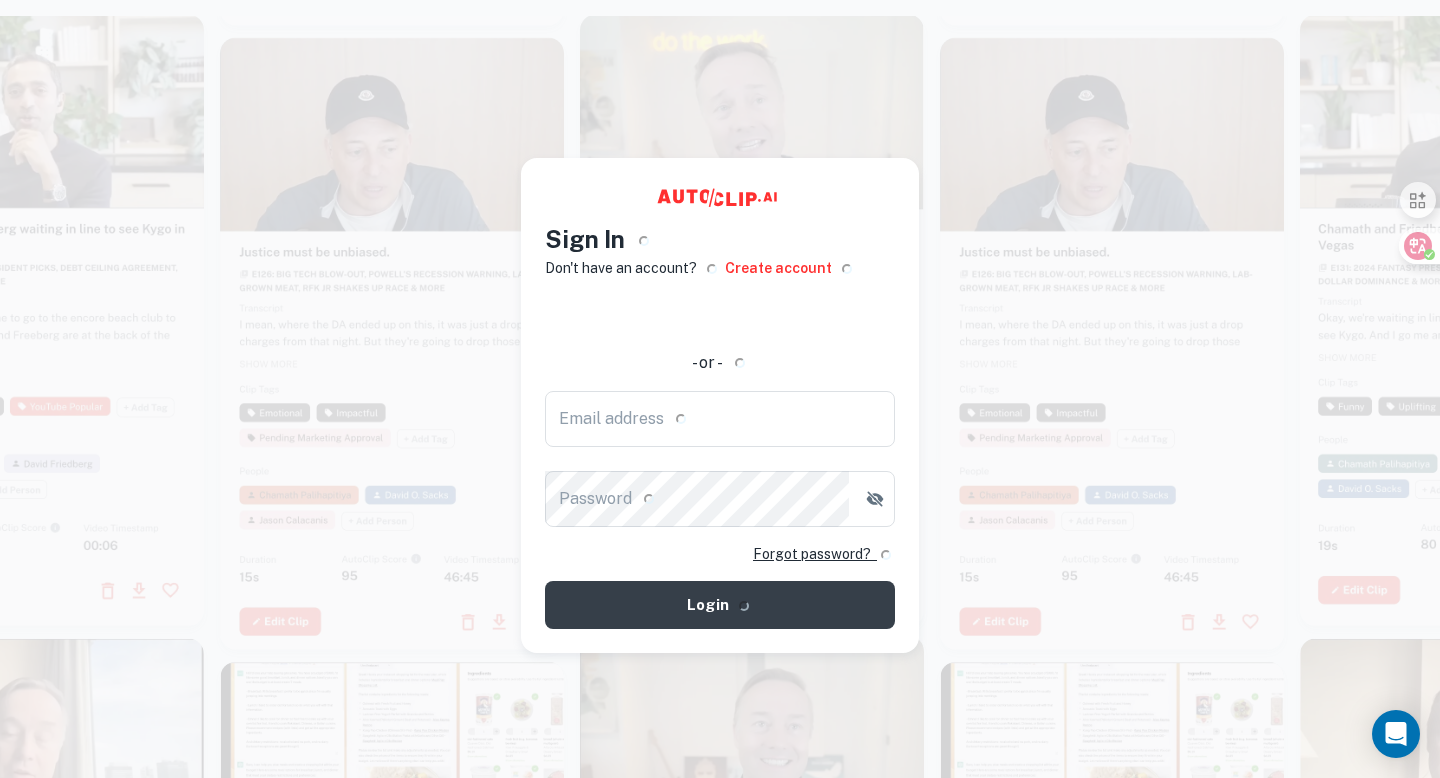 click at bounding box center (392, 344) 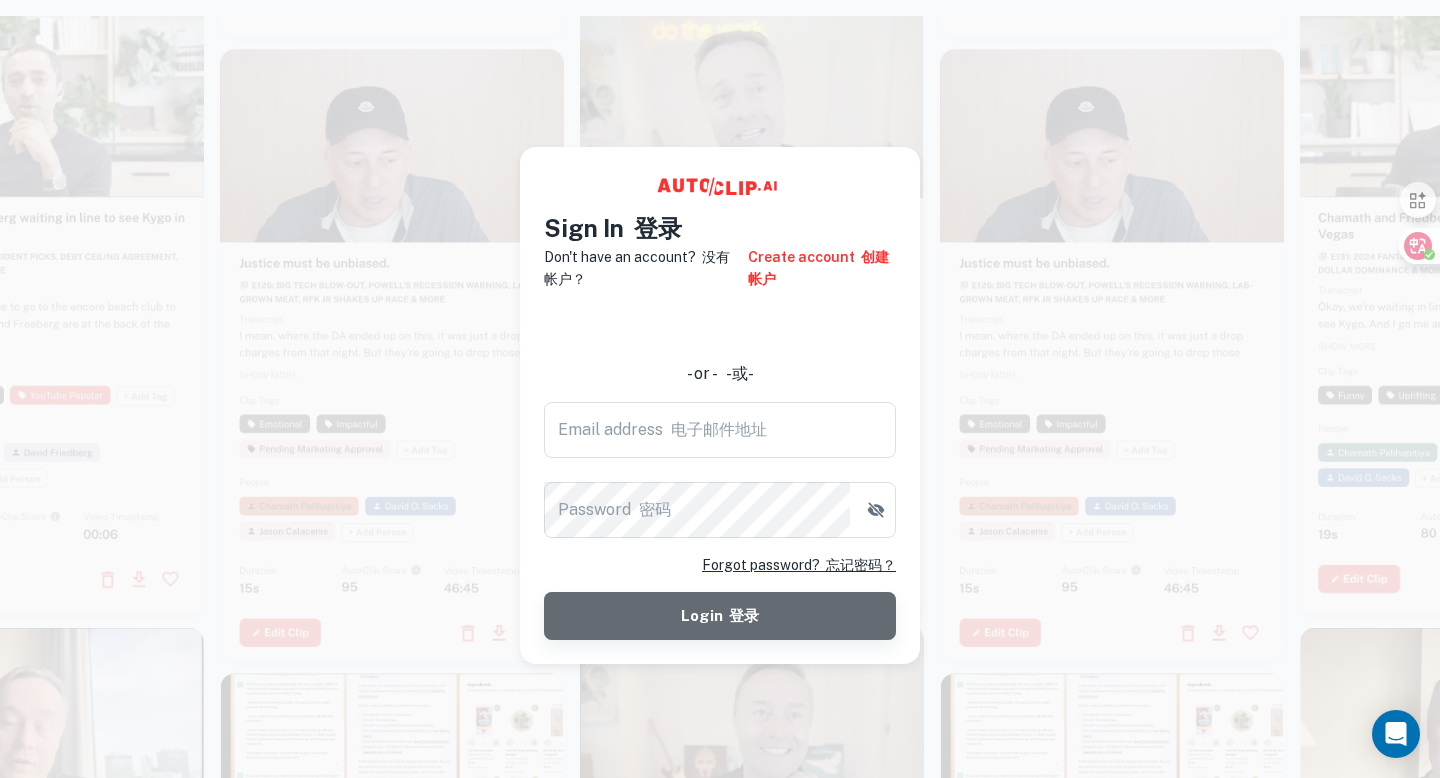click on "Login    登录" at bounding box center (720, 616) 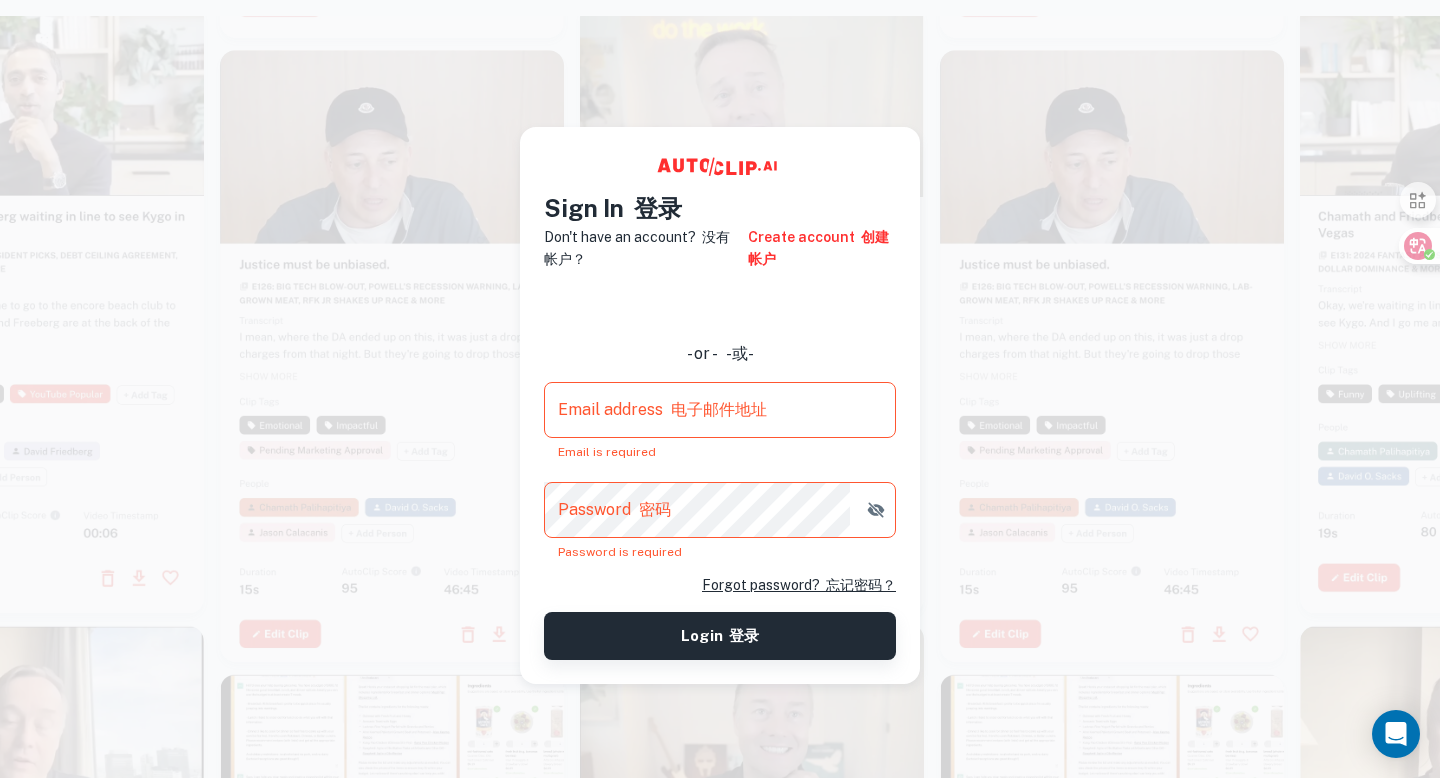 click on "Login    登录" at bounding box center (720, 636) 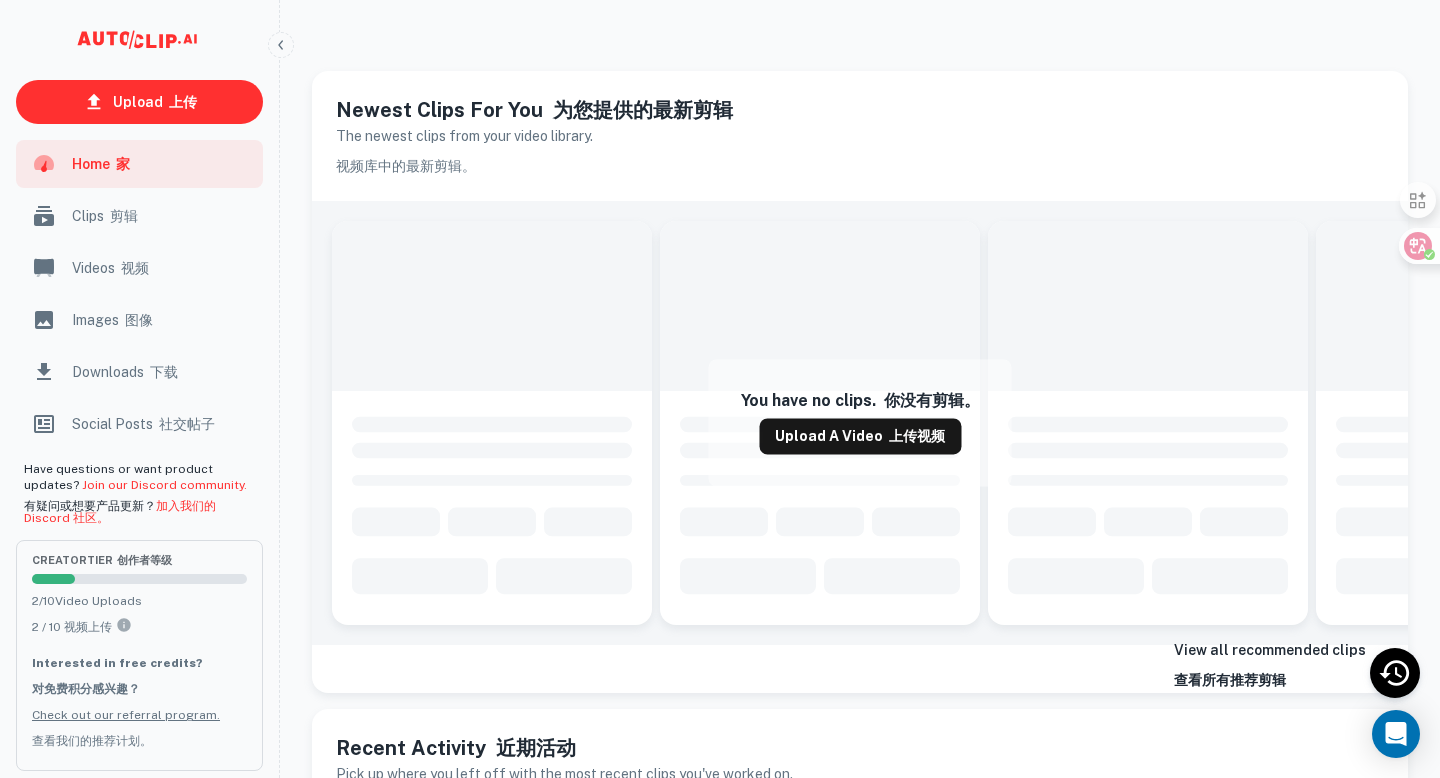 scroll, scrollTop: 0, scrollLeft: 0, axis: both 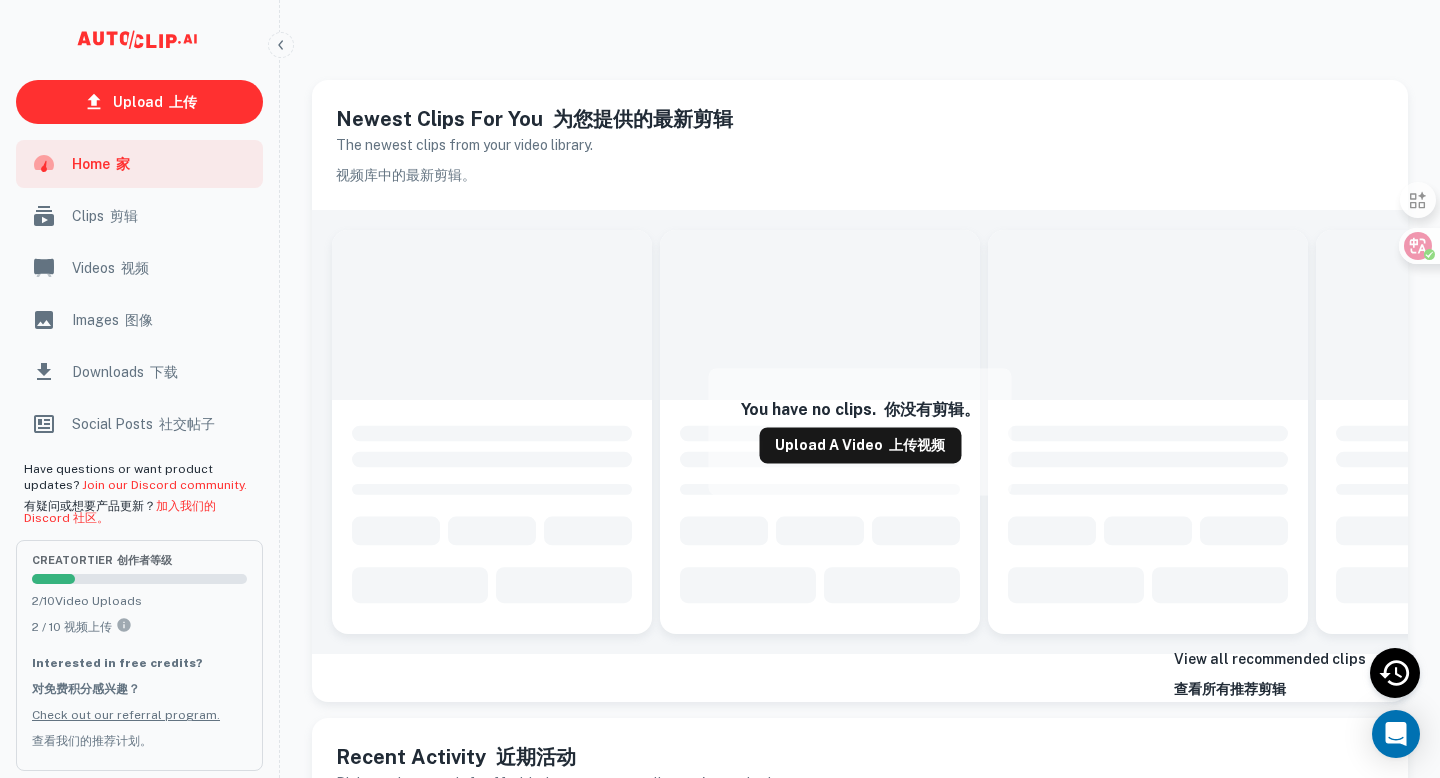 click on "Home    家" at bounding box center [161, 164] 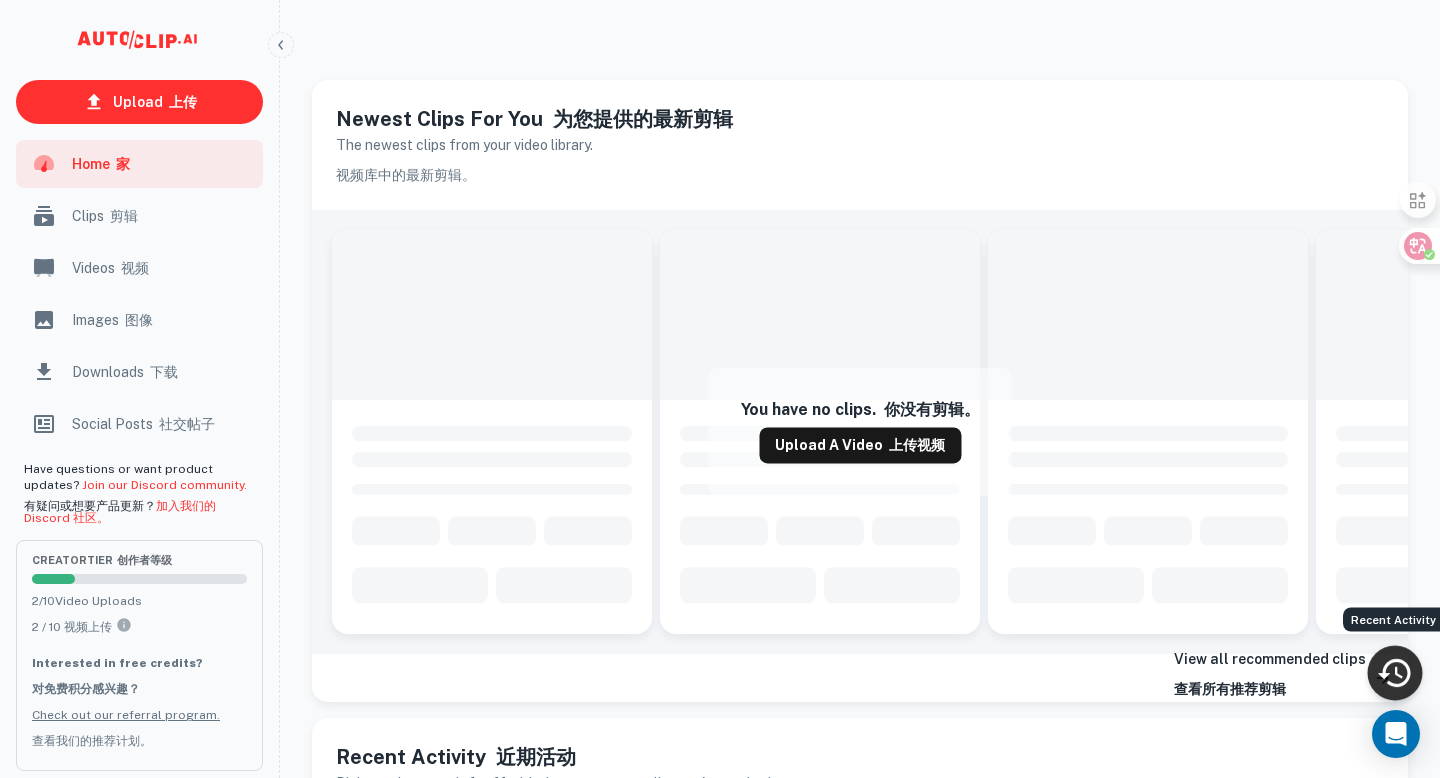 click 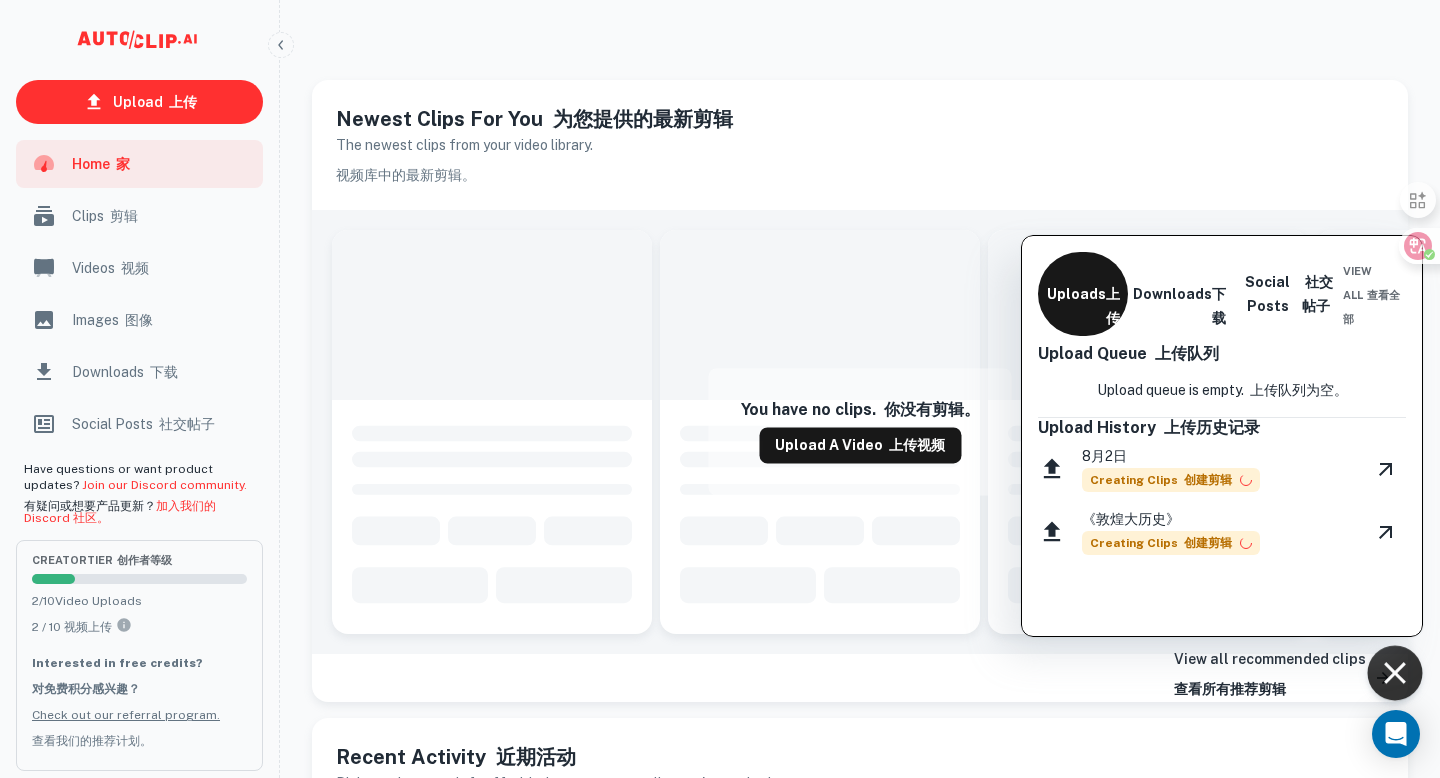click at bounding box center (720, 389) 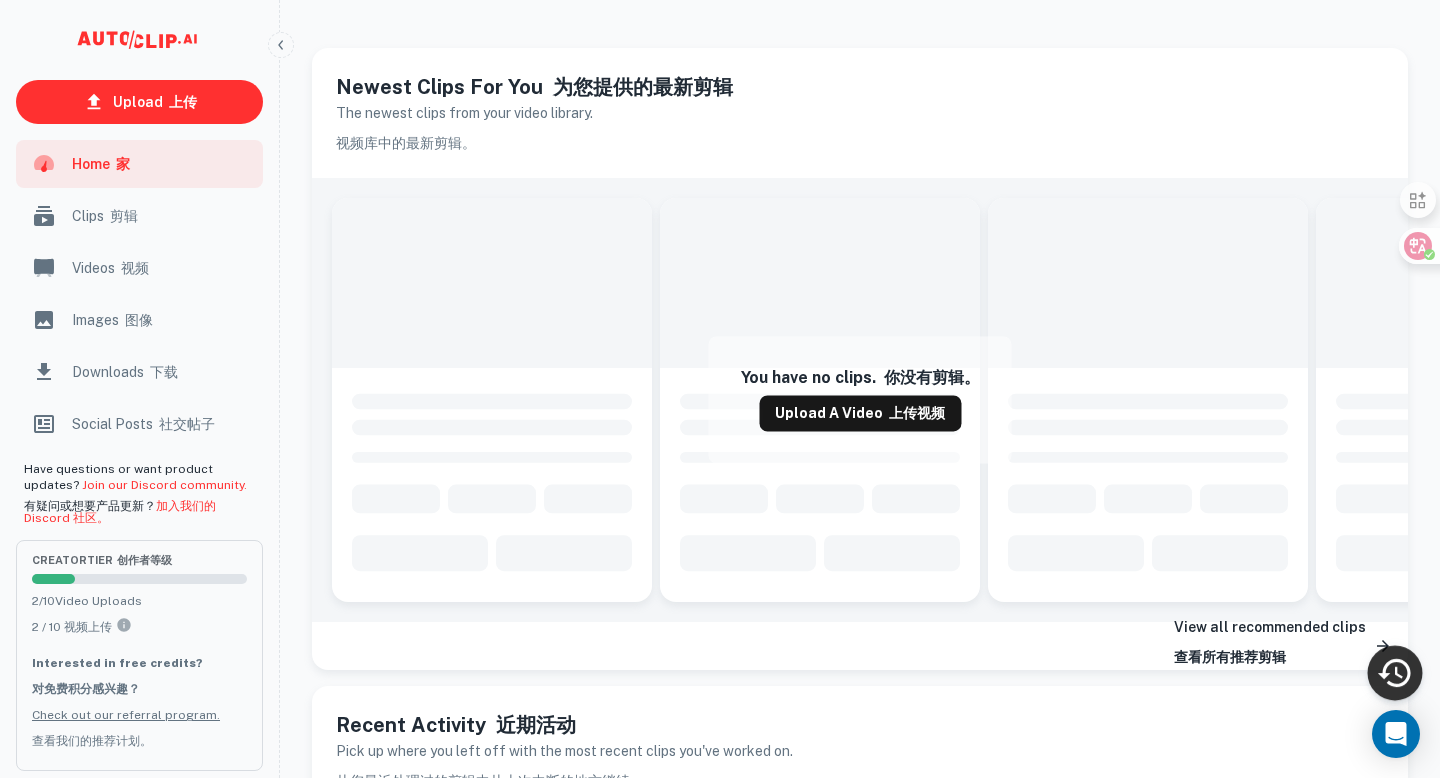 scroll, scrollTop: 0, scrollLeft: 0, axis: both 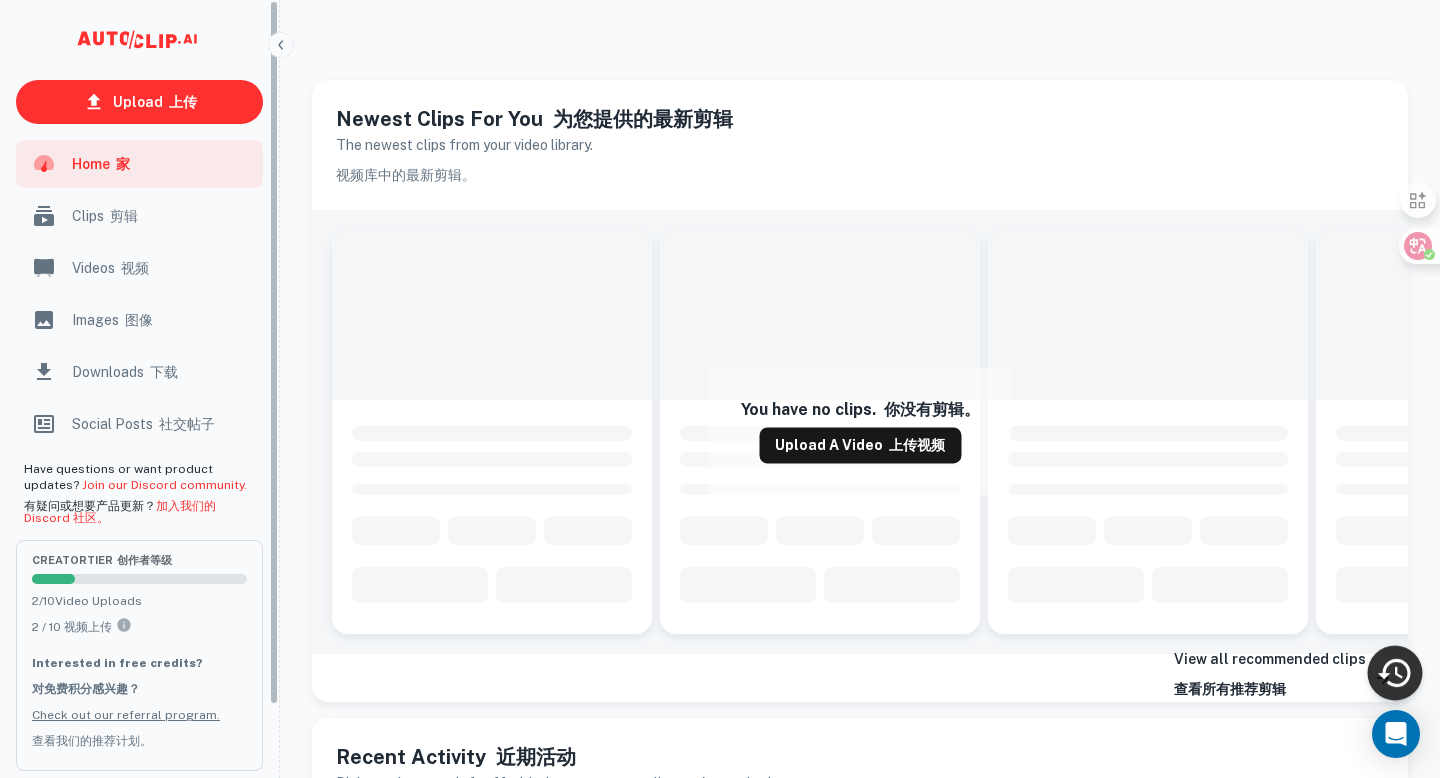 click 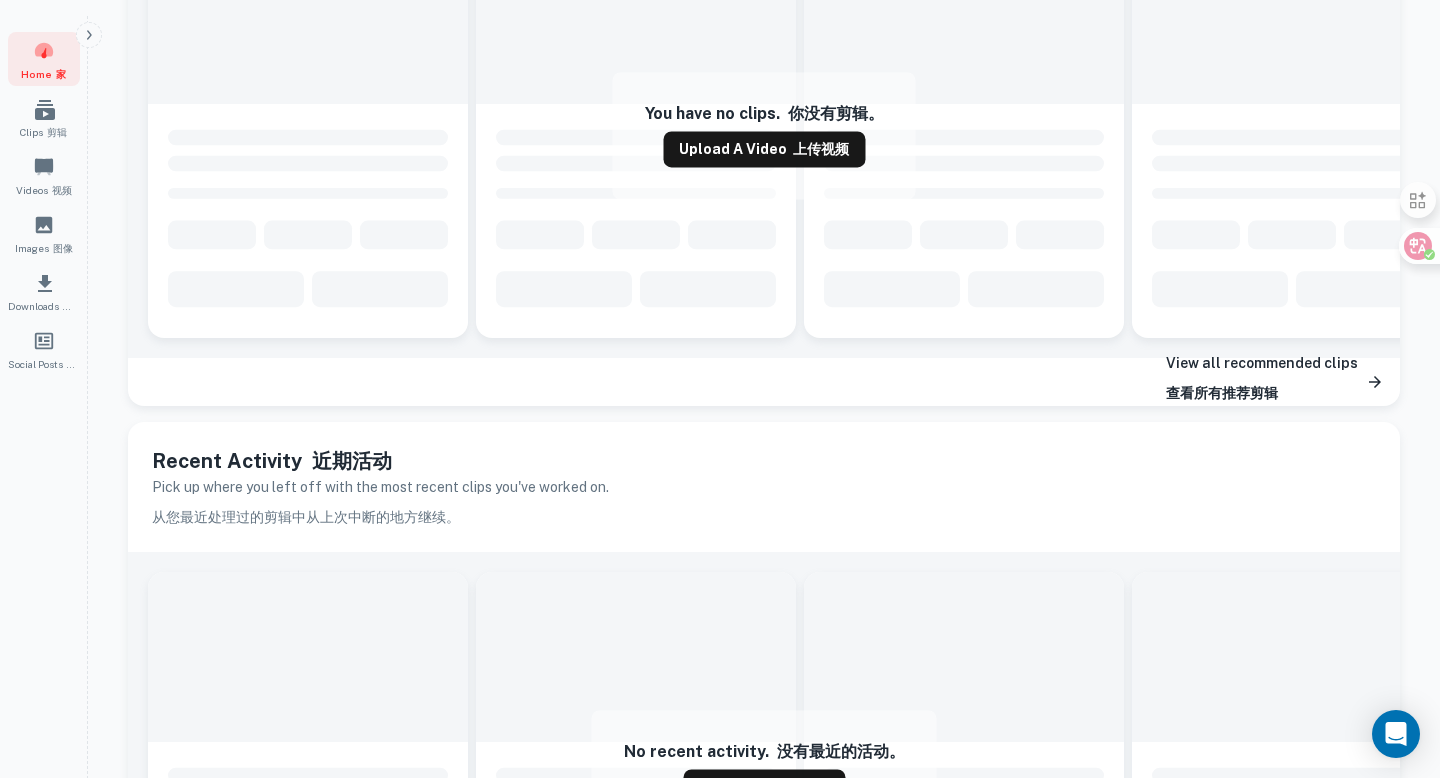 scroll, scrollTop: 0, scrollLeft: 0, axis: both 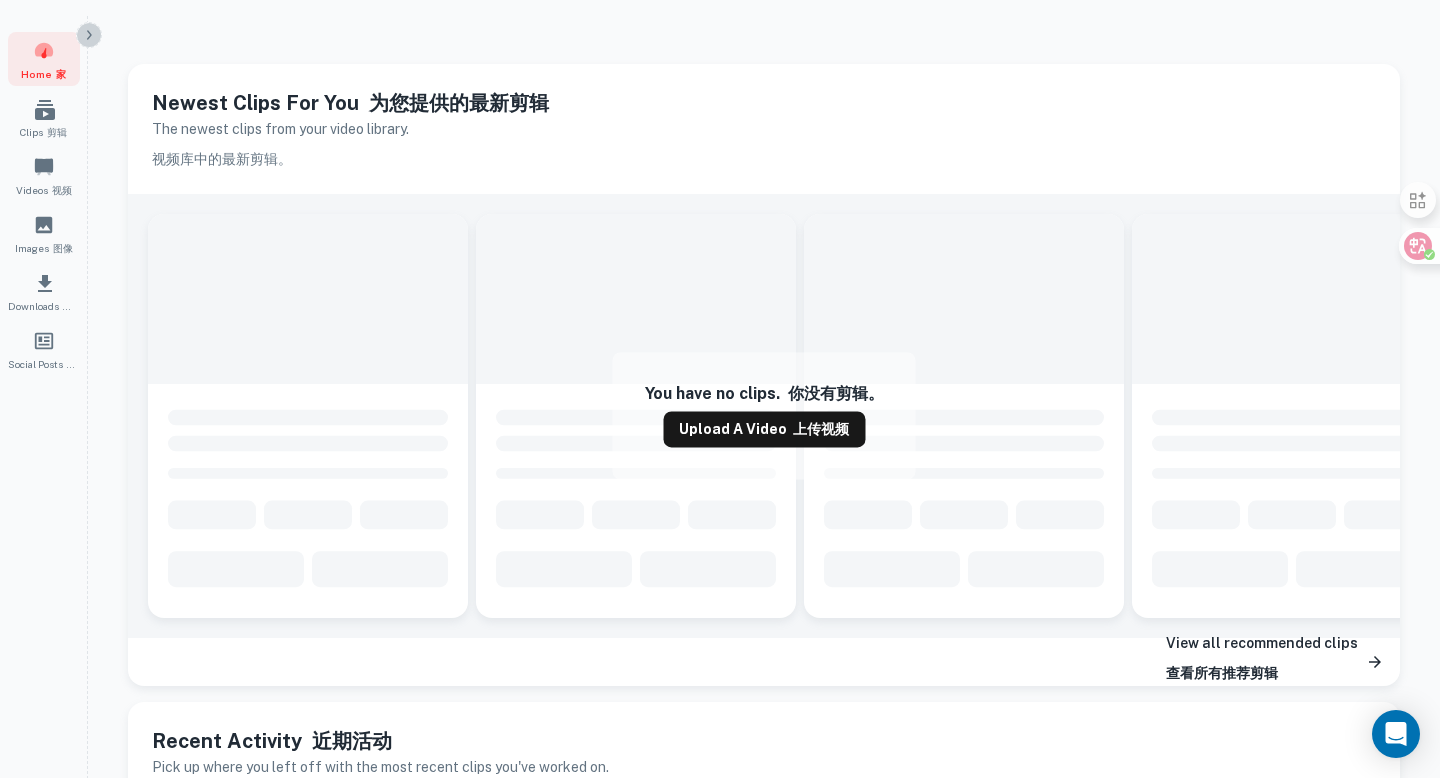 click 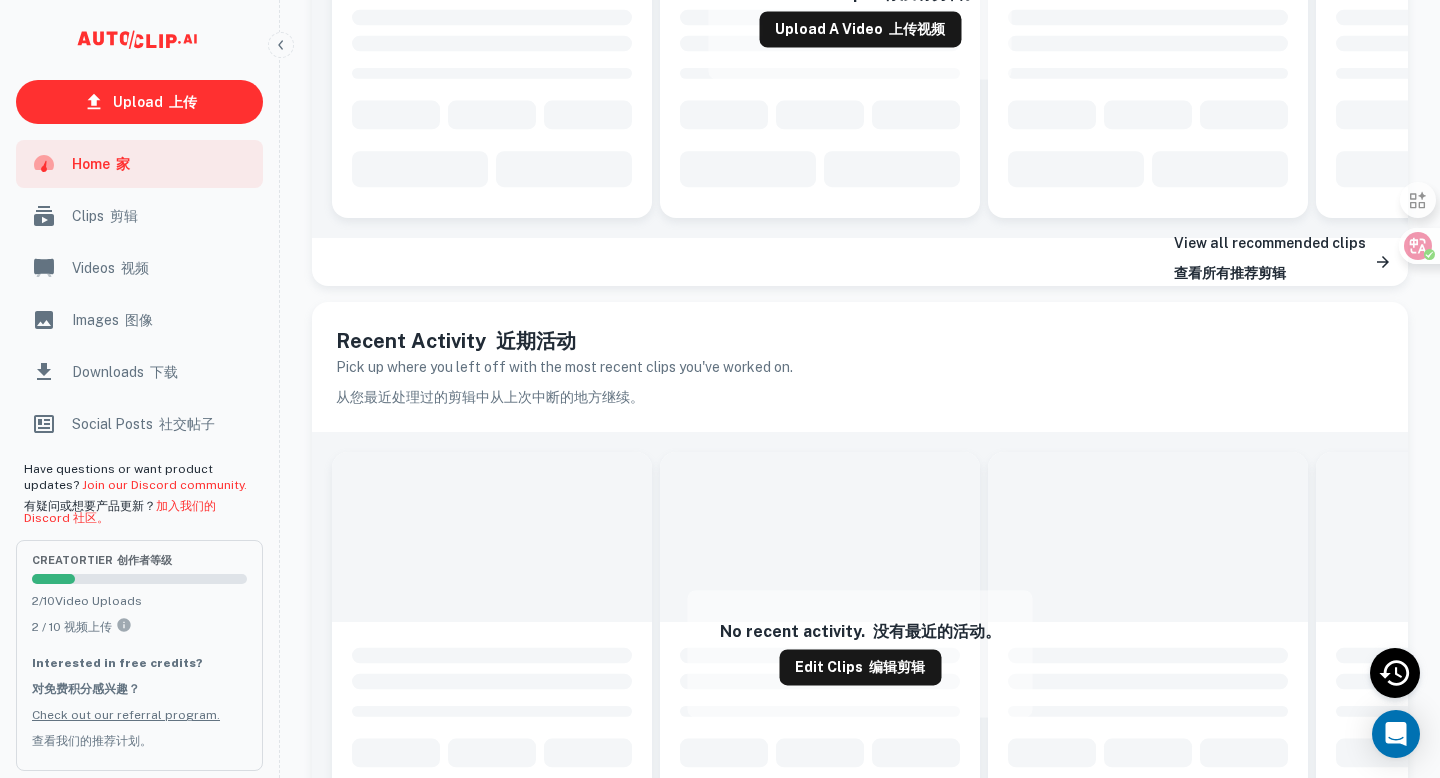 scroll, scrollTop: 0, scrollLeft: 0, axis: both 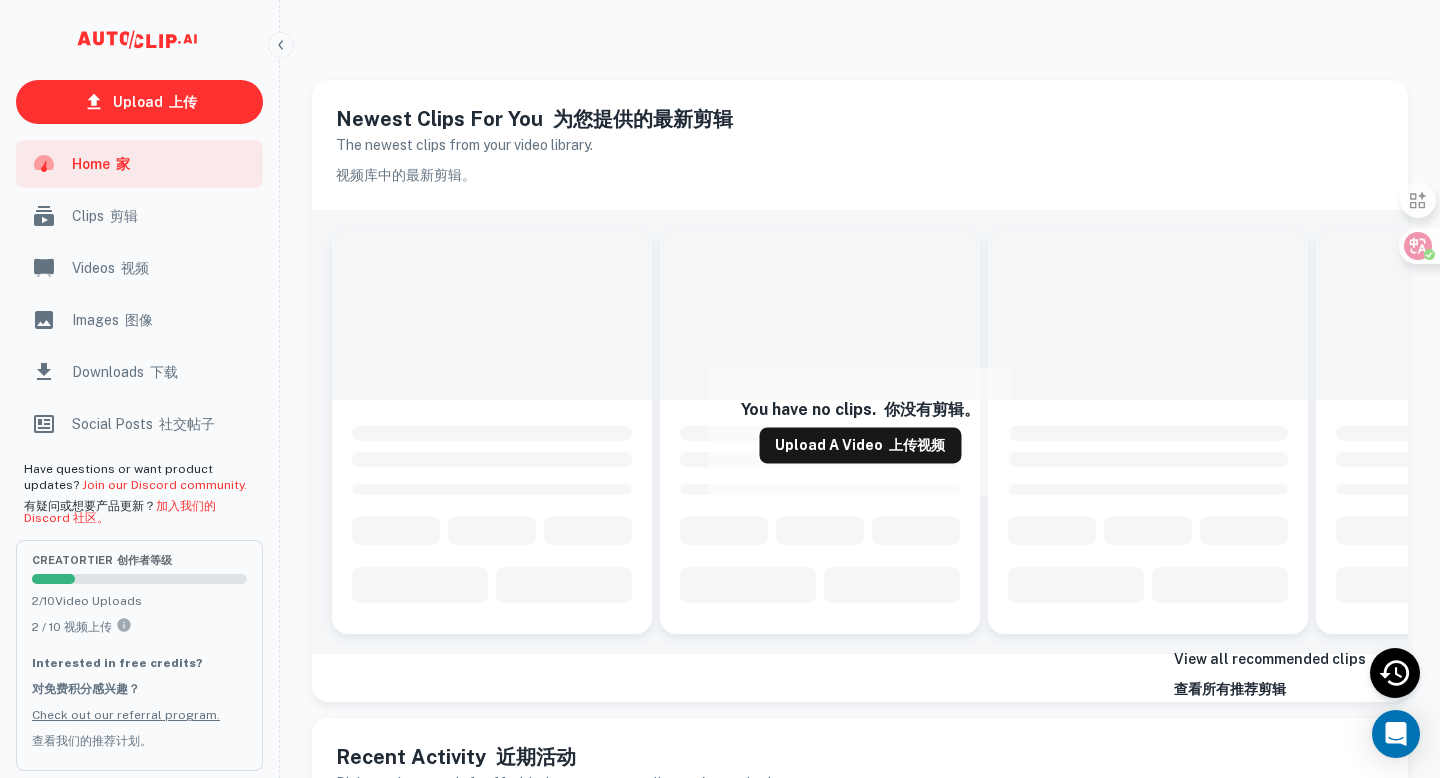 click on "Clips    剪辑" at bounding box center (161, 216) 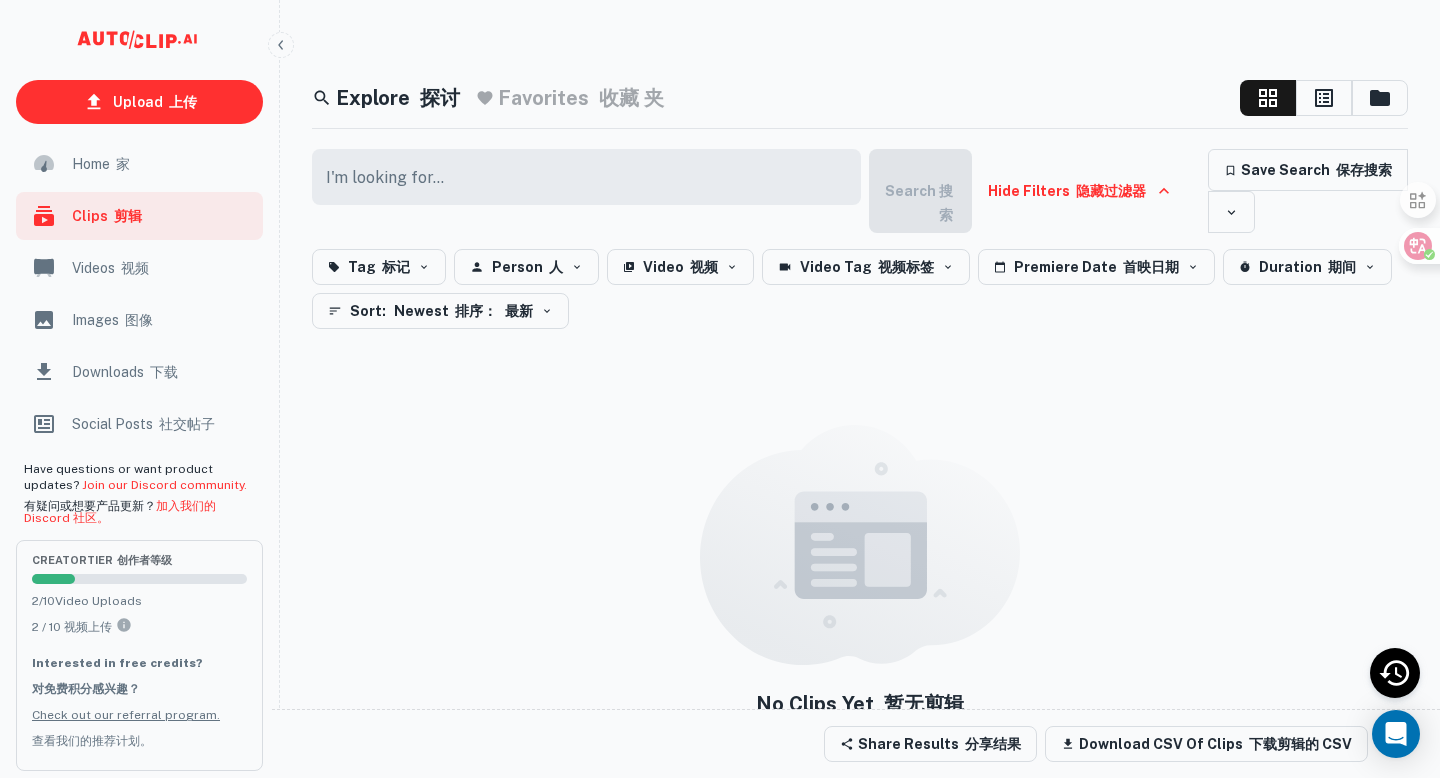 click on "社交帖子" at bounding box center [187, 424] 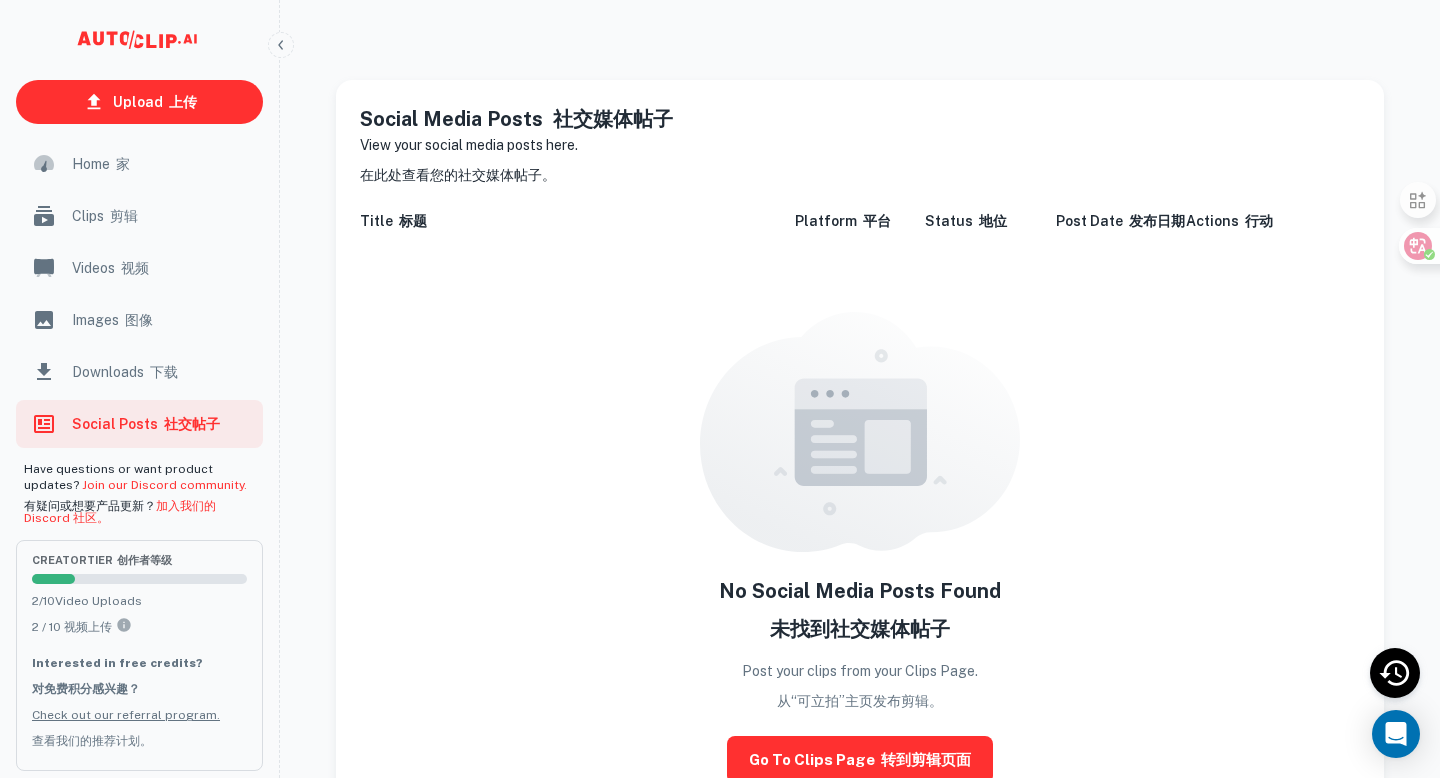 click on "Downloads    下载" at bounding box center (161, 372) 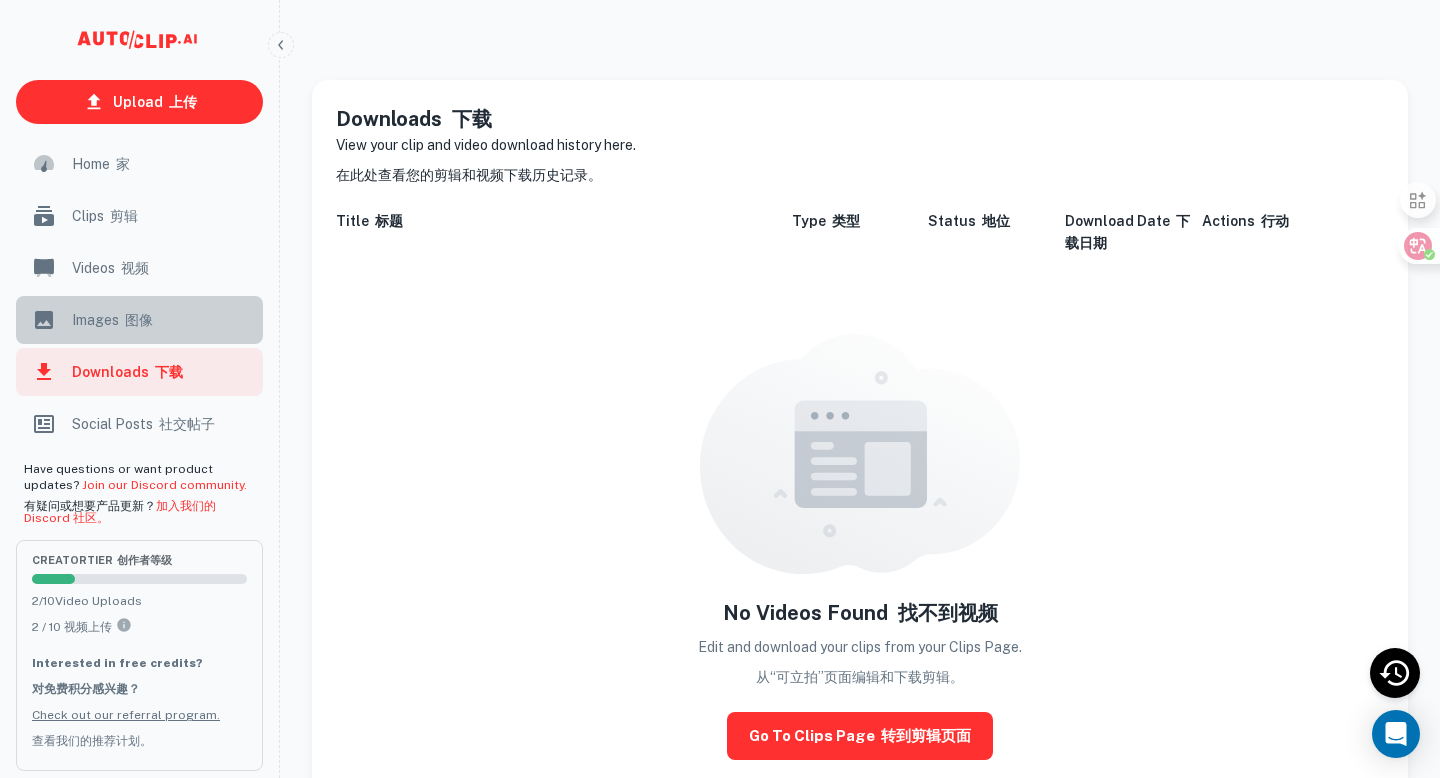 click on "Images    图像" at bounding box center [161, 320] 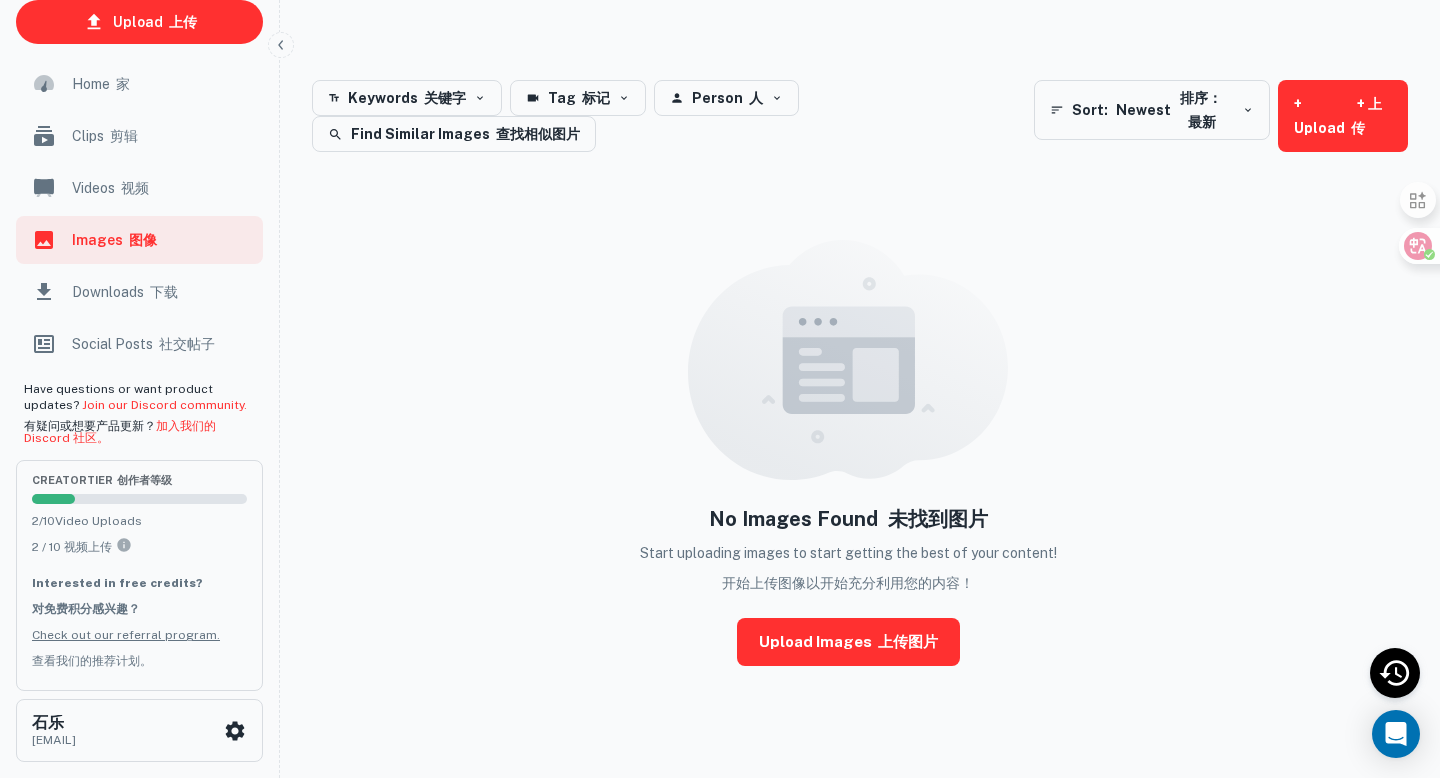 scroll, scrollTop: 0, scrollLeft: 0, axis: both 